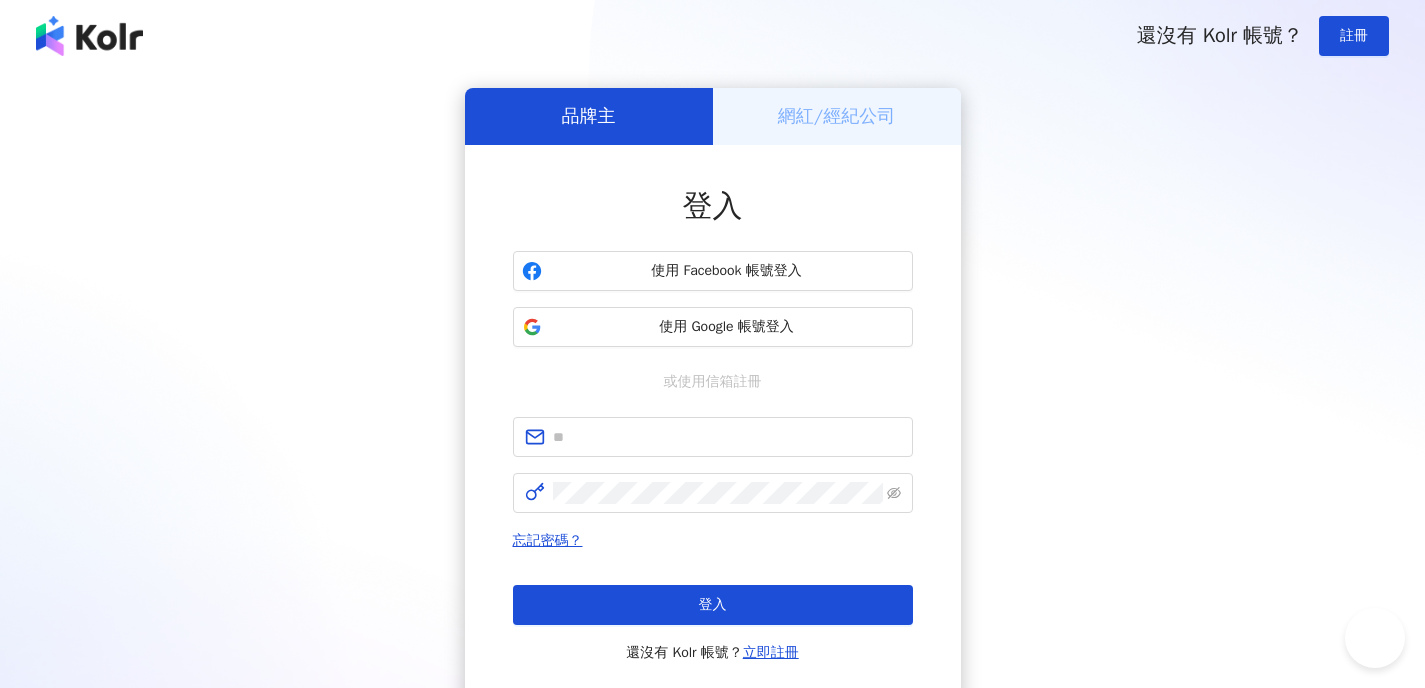 scroll, scrollTop: 0, scrollLeft: 0, axis: both 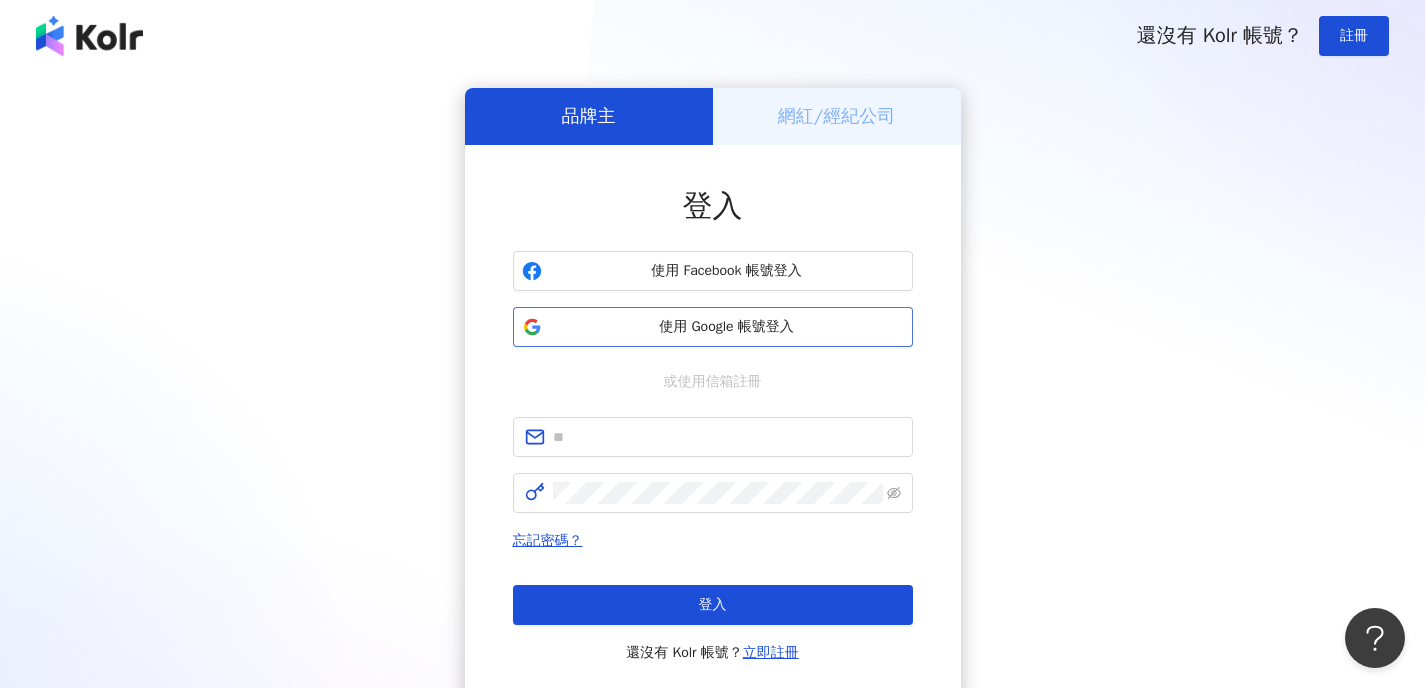 click on "使用 Google 帳號登入" at bounding box center [727, 327] 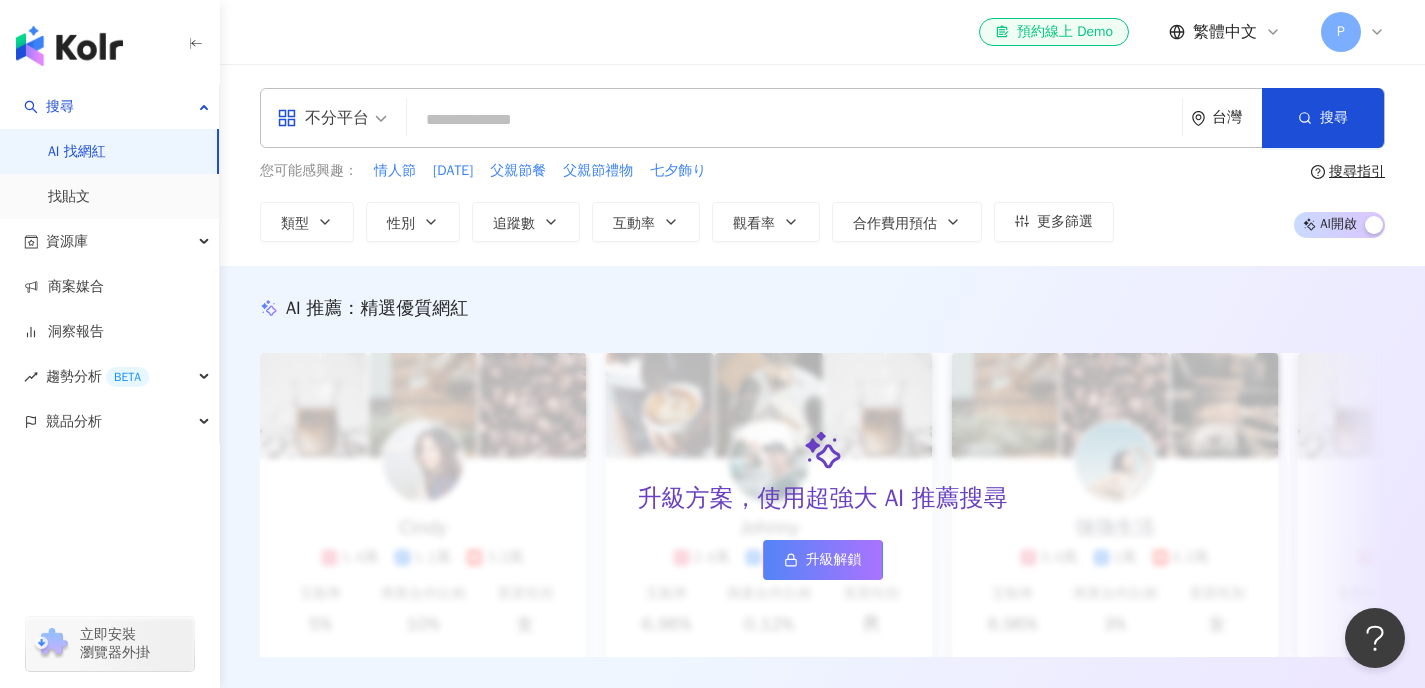 click at bounding box center (794, 120) 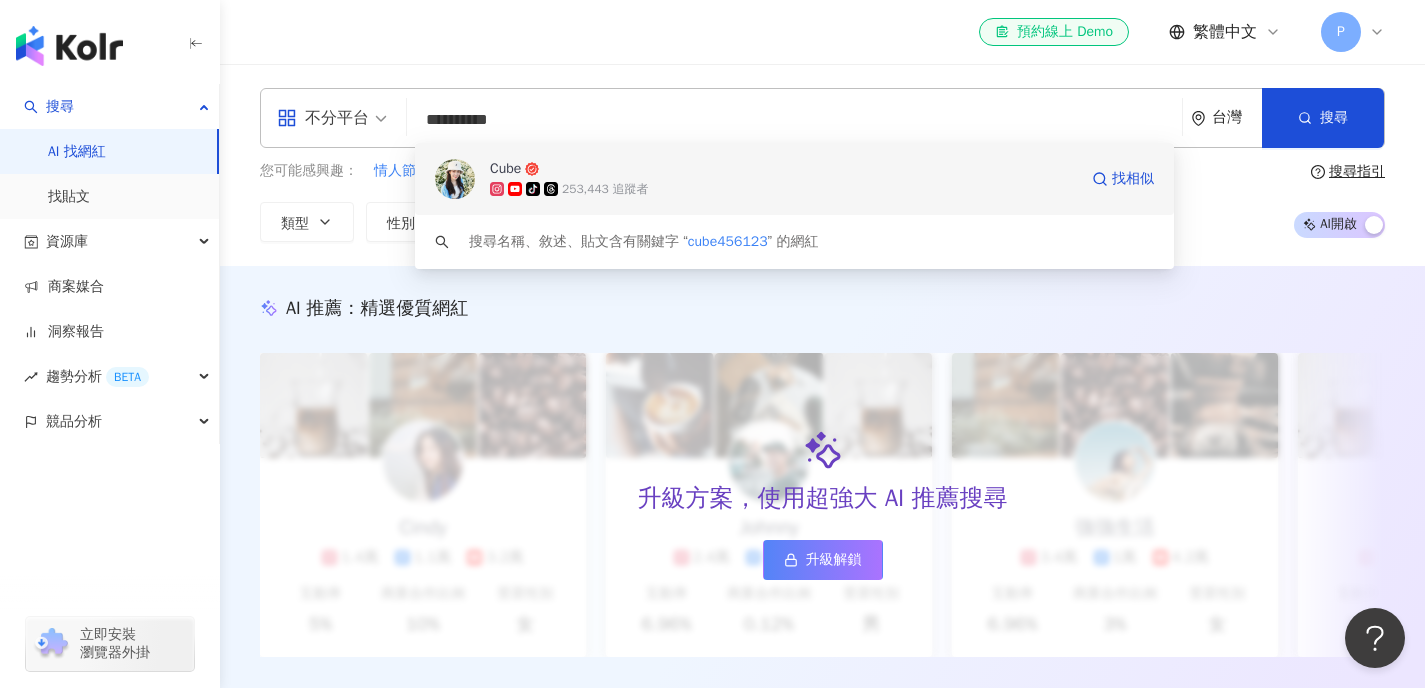 click on "Cube" at bounding box center (783, 169) 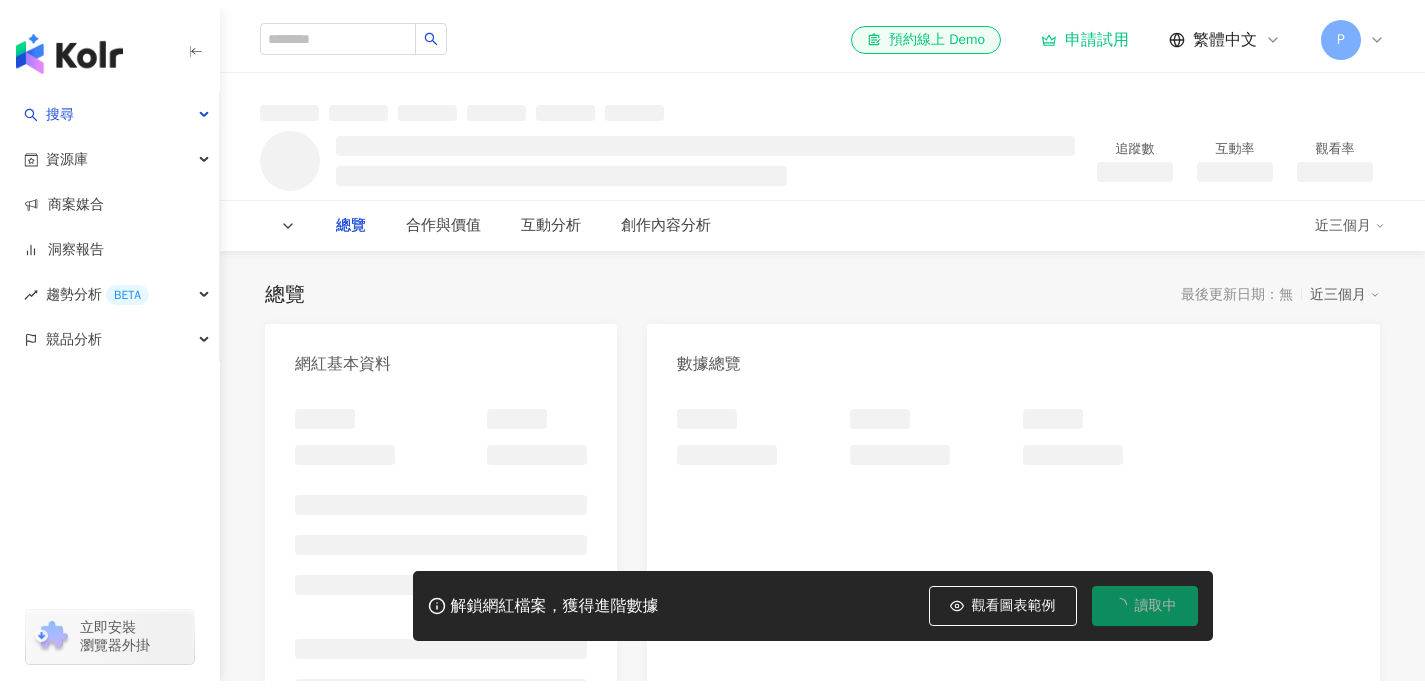 scroll, scrollTop: 0, scrollLeft: 0, axis: both 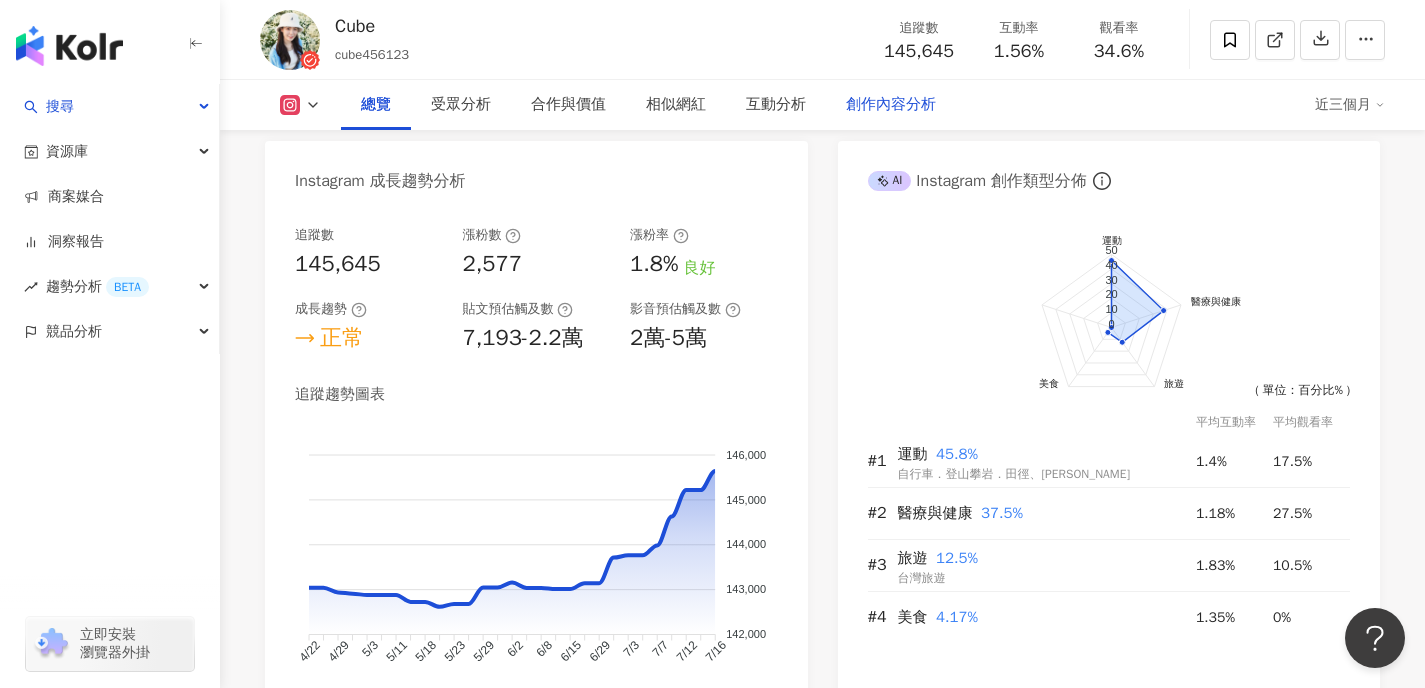 click on "創作內容分析" at bounding box center (891, 105) 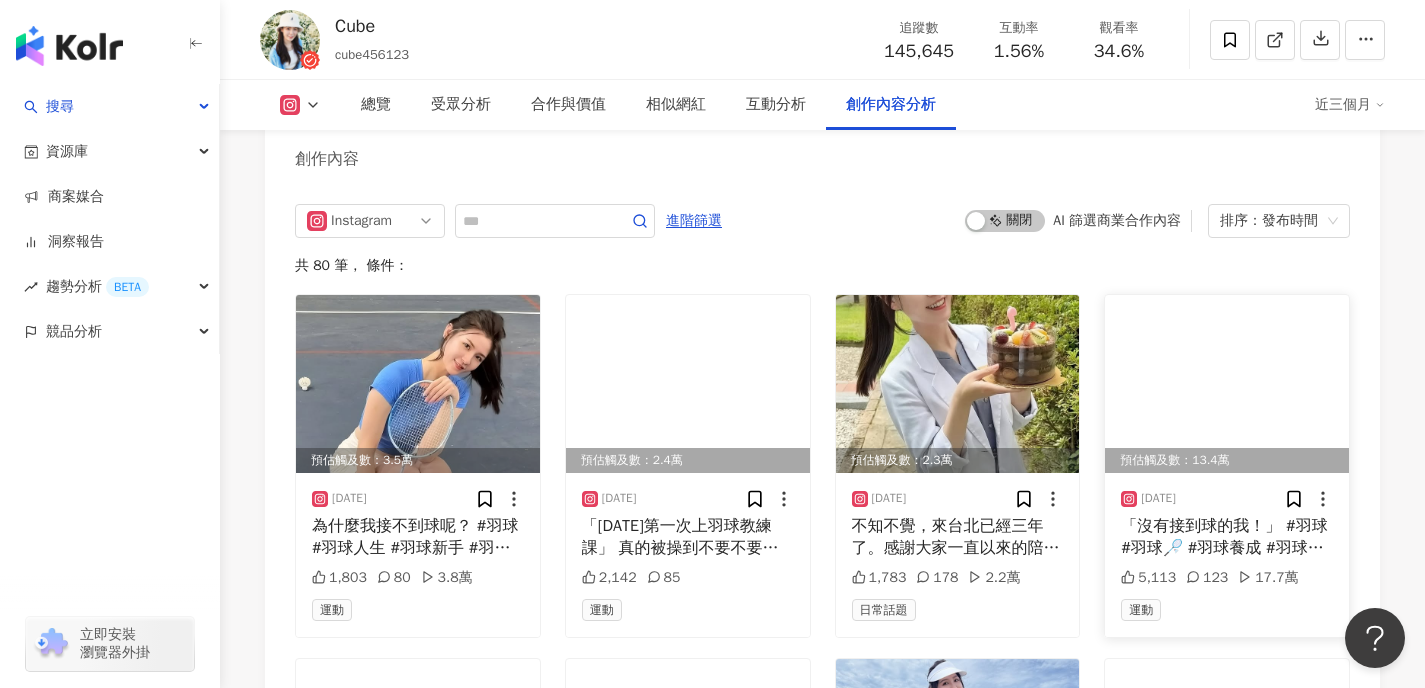 scroll, scrollTop: 6136, scrollLeft: 0, axis: vertical 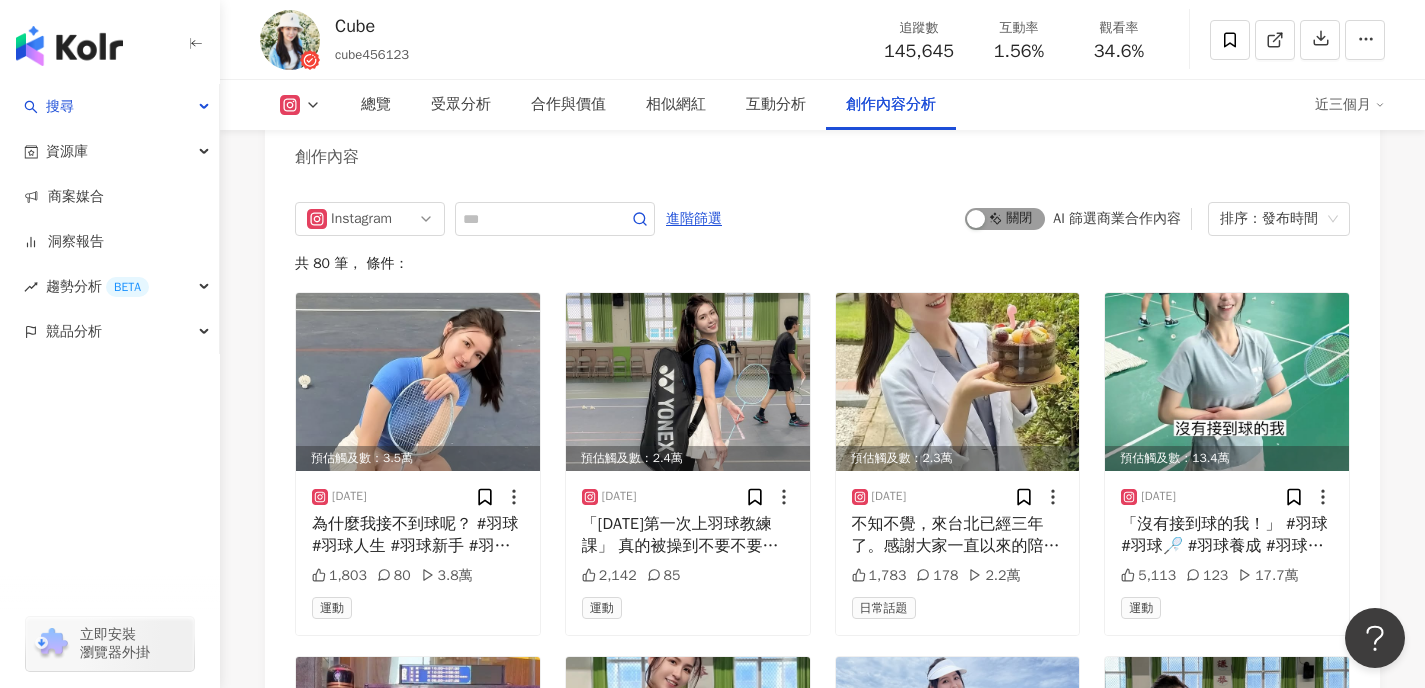 click on "啟動 關閉" at bounding box center (1005, 219) 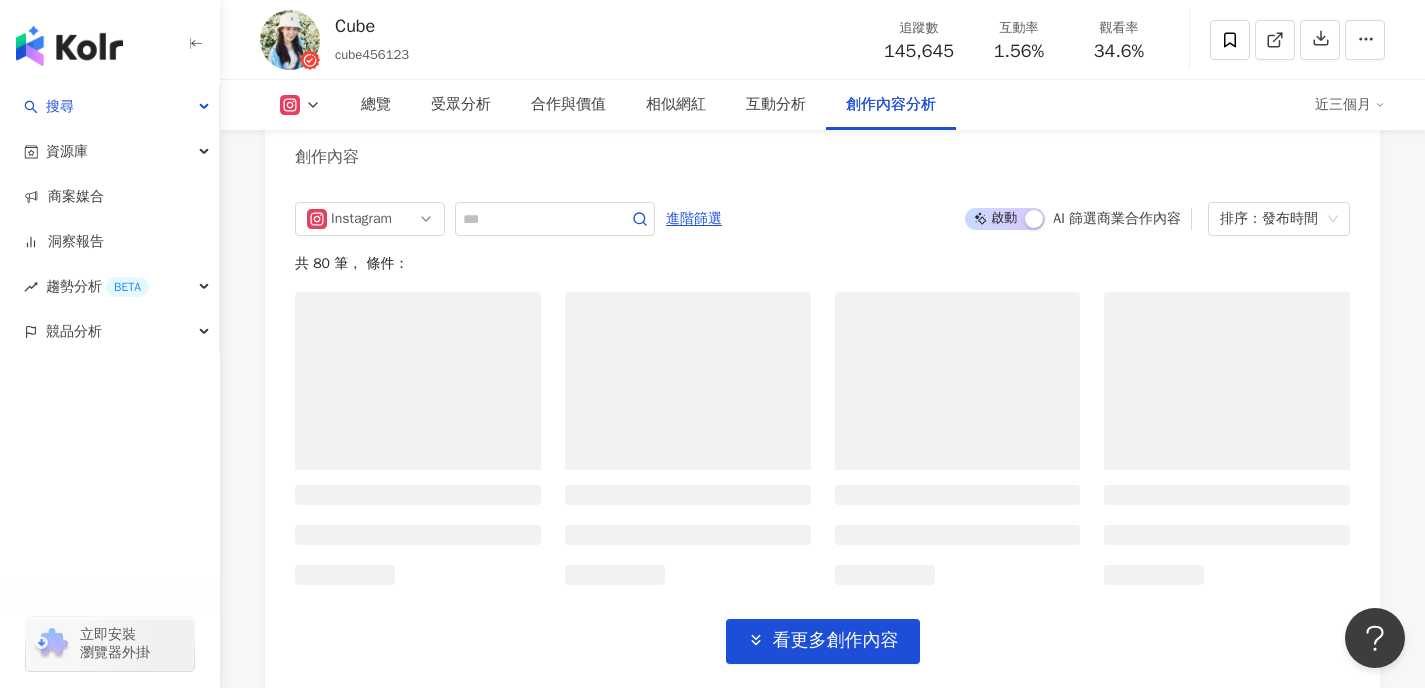click on "啟動 關閉" at bounding box center (1005, 219) 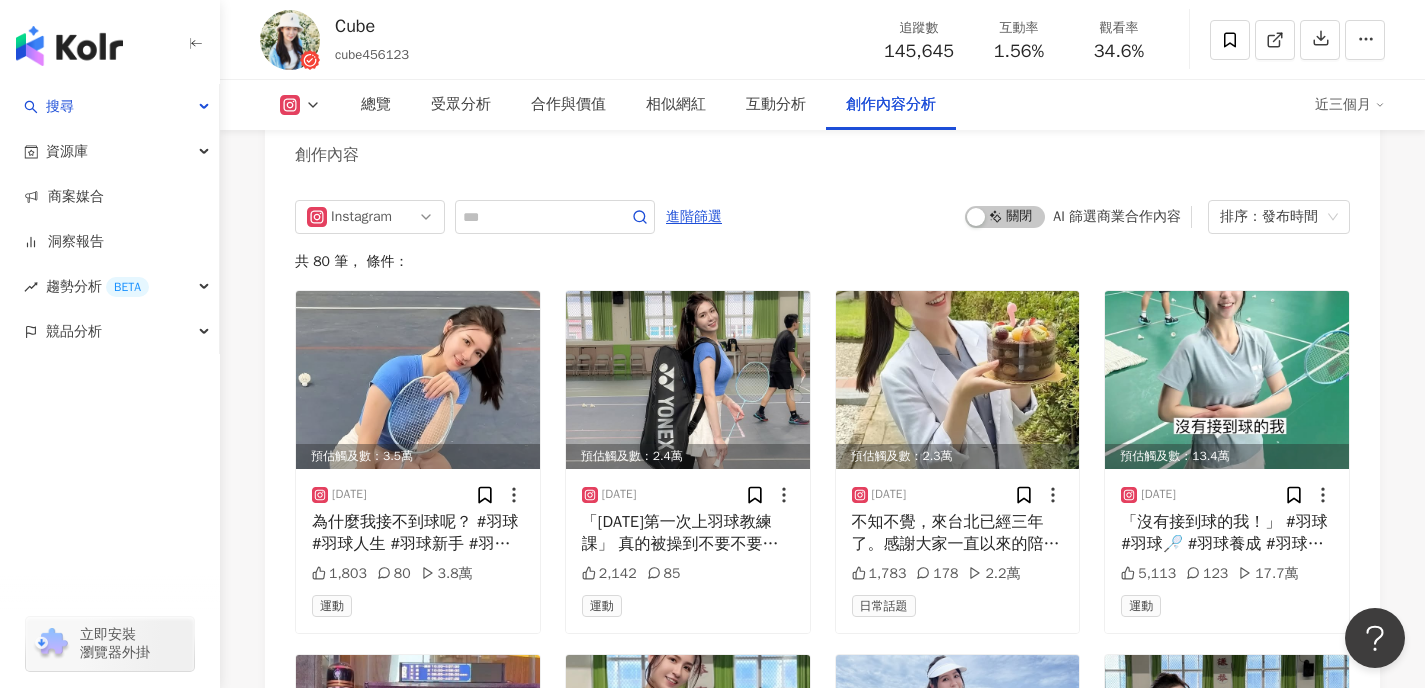 scroll, scrollTop: 6143, scrollLeft: 0, axis: vertical 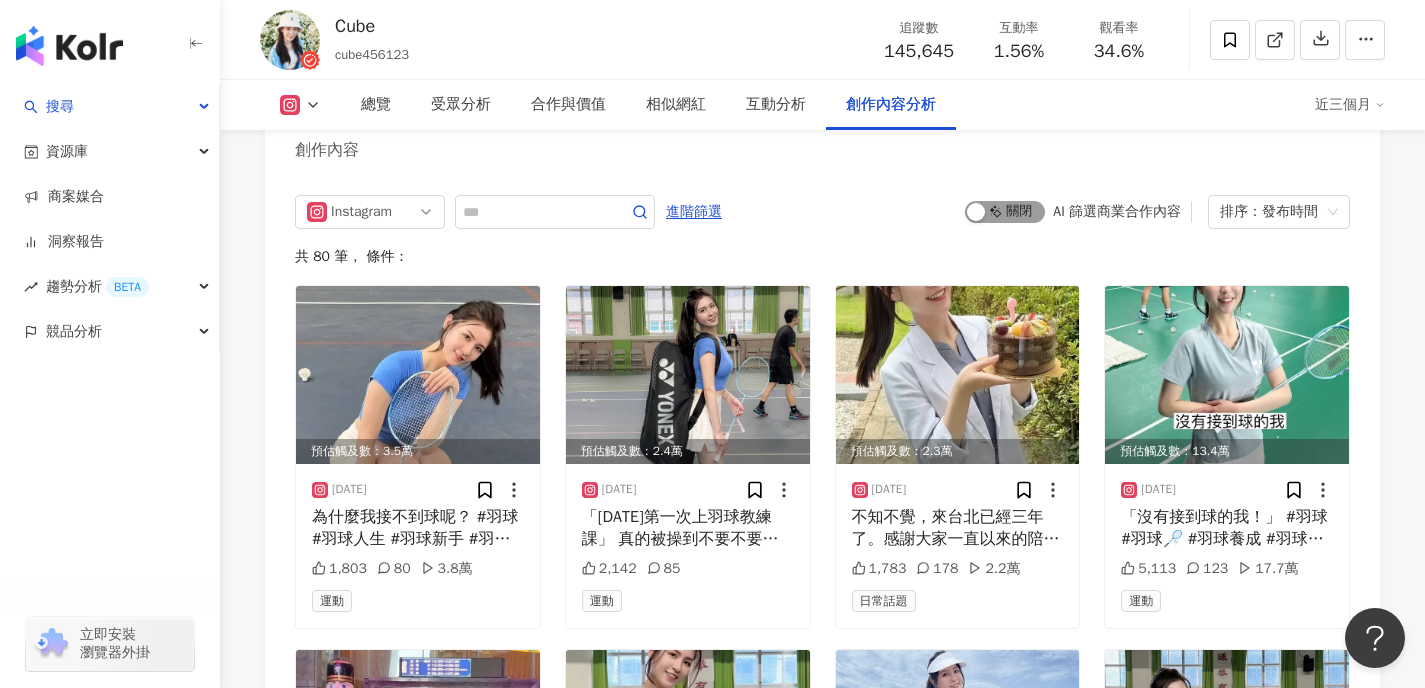 click on "啟動 關閉" at bounding box center (1005, 212) 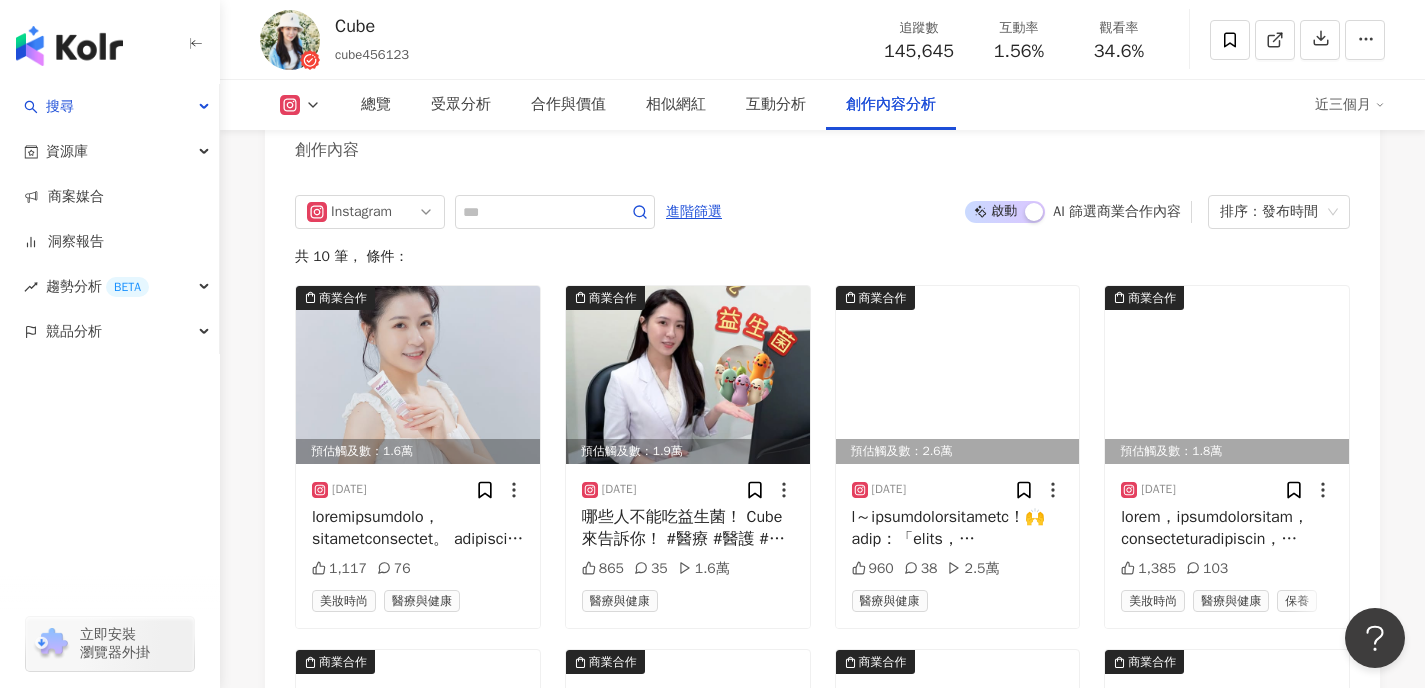scroll, scrollTop: 6138, scrollLeft: 0, axis: vertical 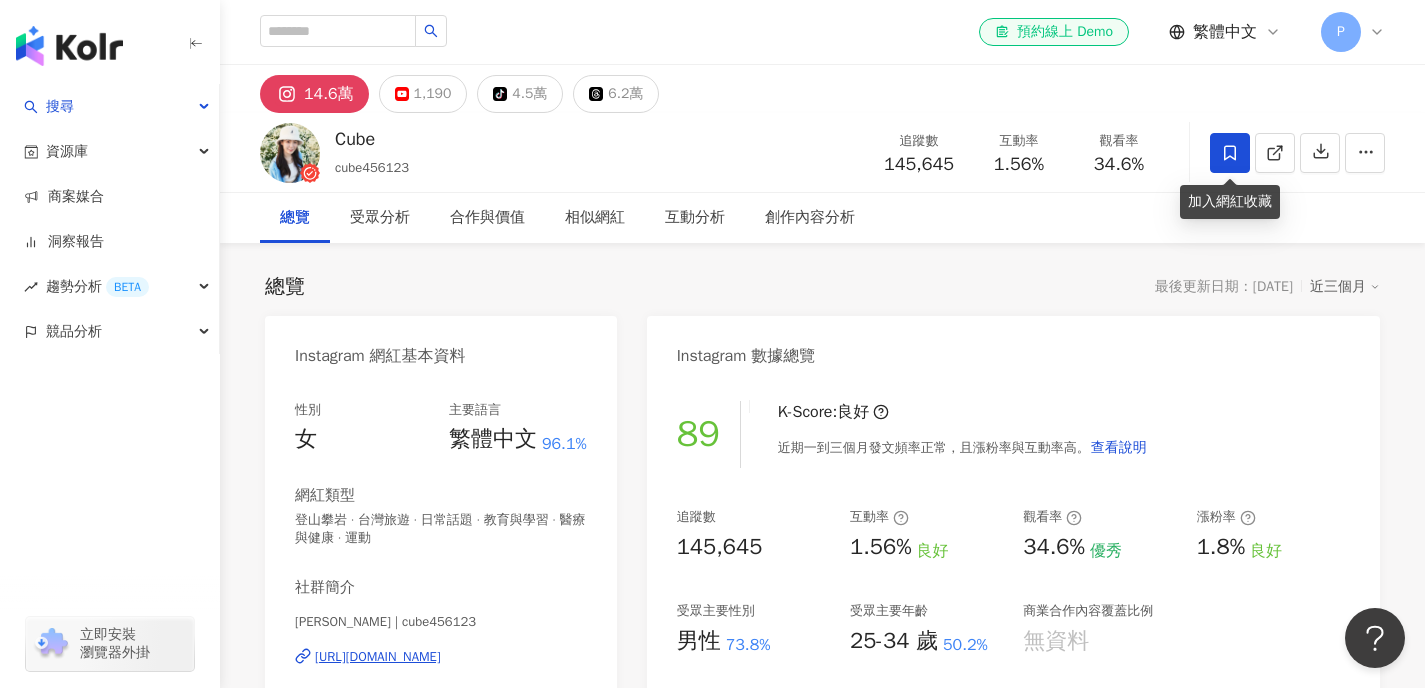 click at bounding box center [1230, 153] 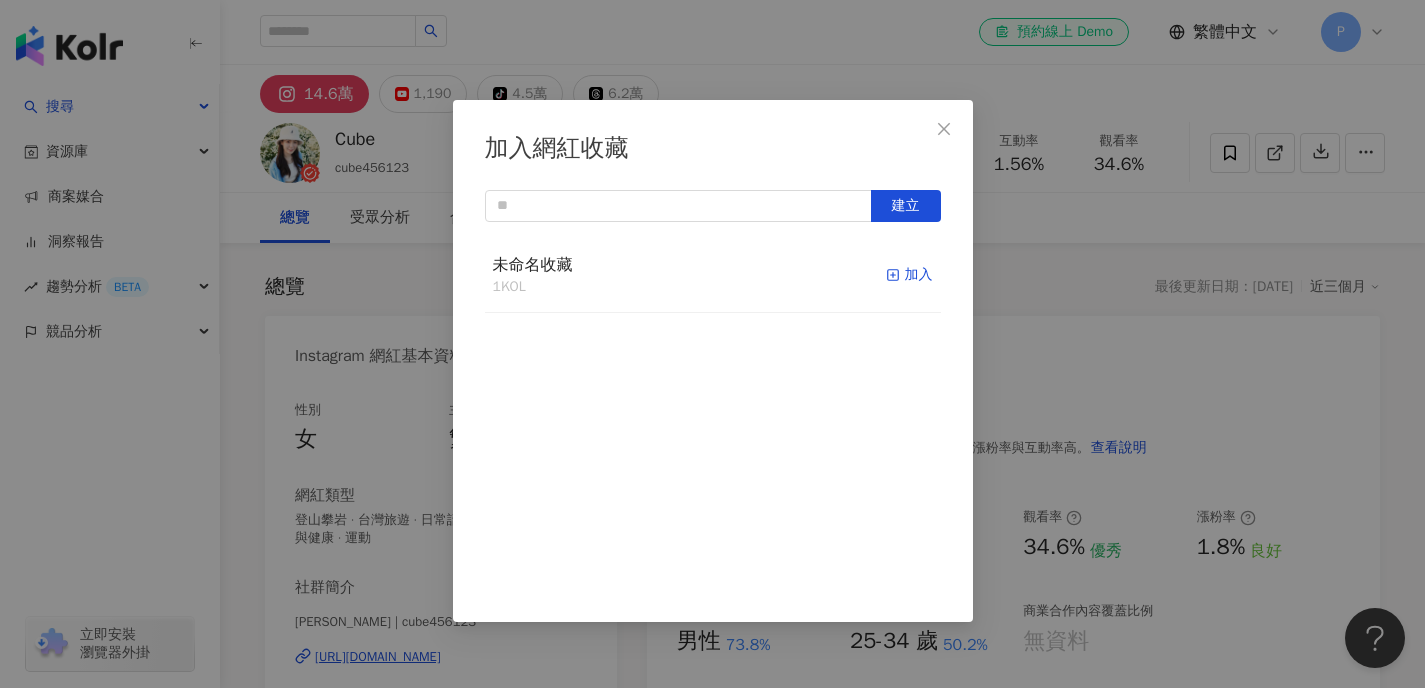 click on "加入" at bounding box center [909, 275] 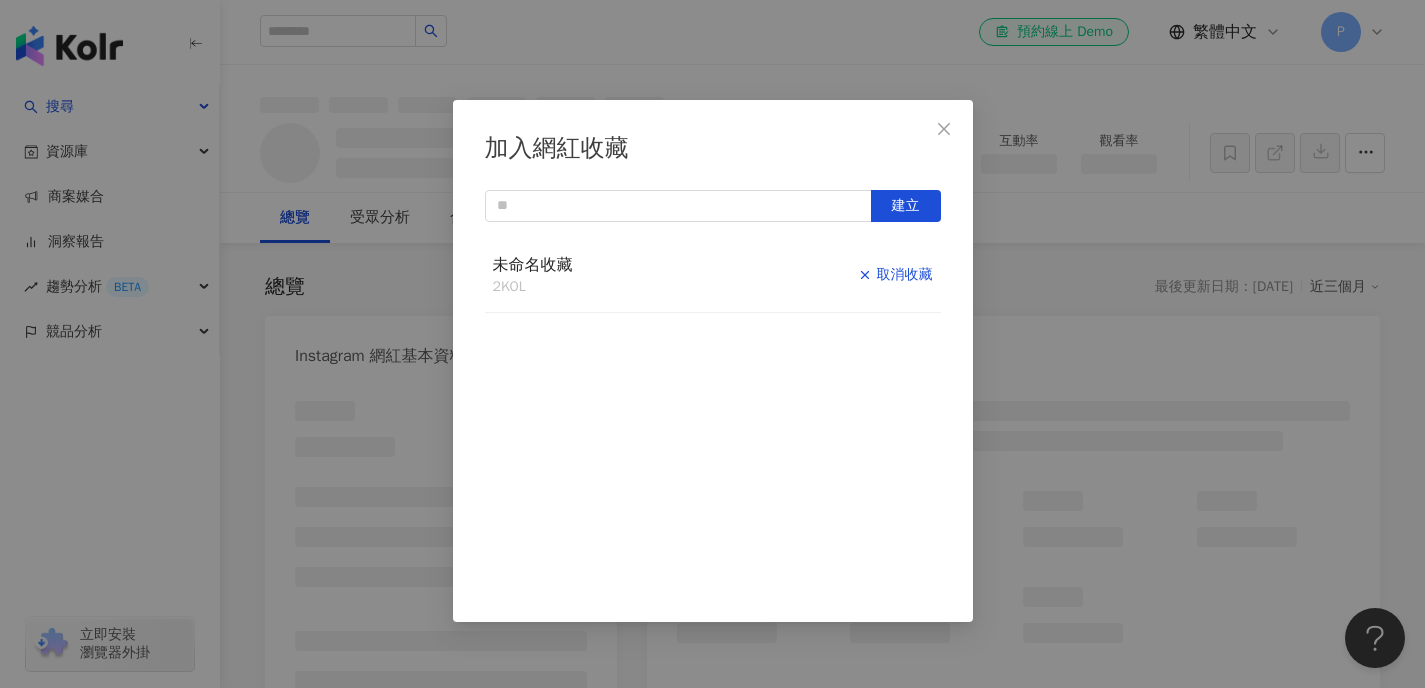 click 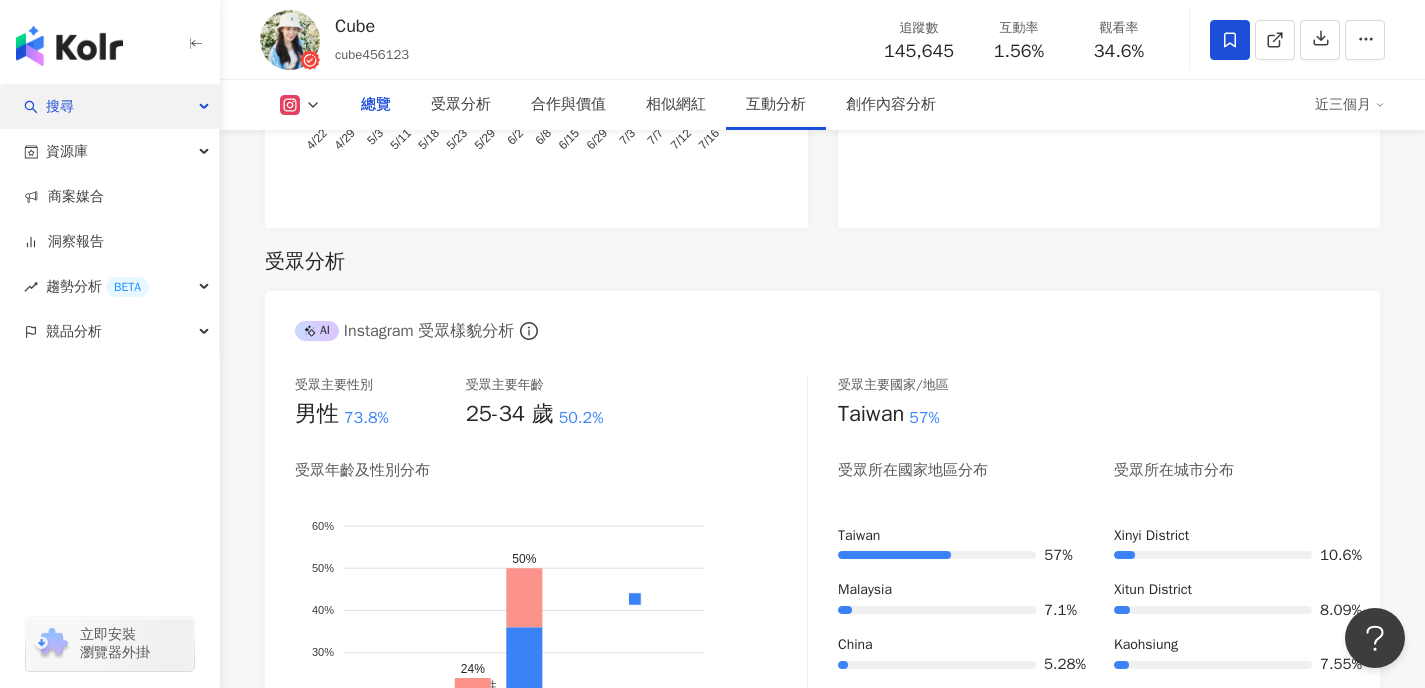 scroll, scrollTop: 1596, scrollLeft: 0, axis: vertical 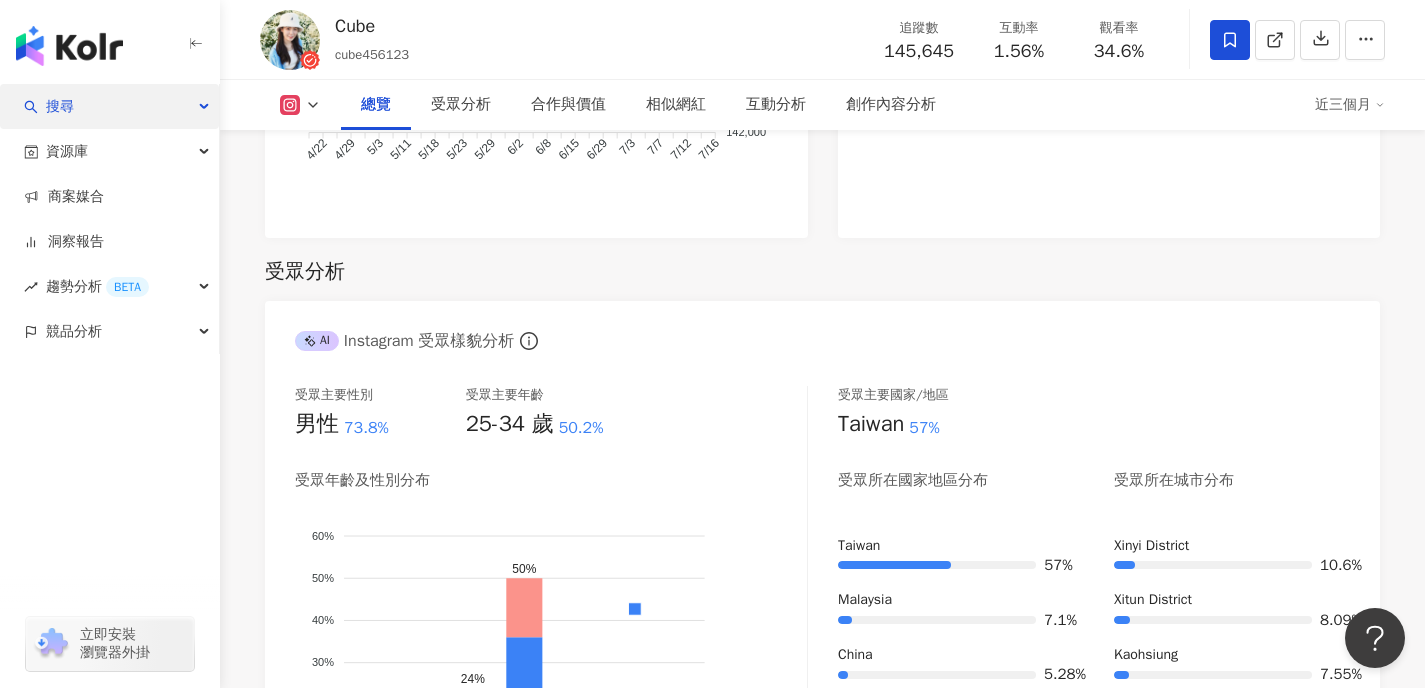 click on "搜尋" at bounding box center [109, 106] 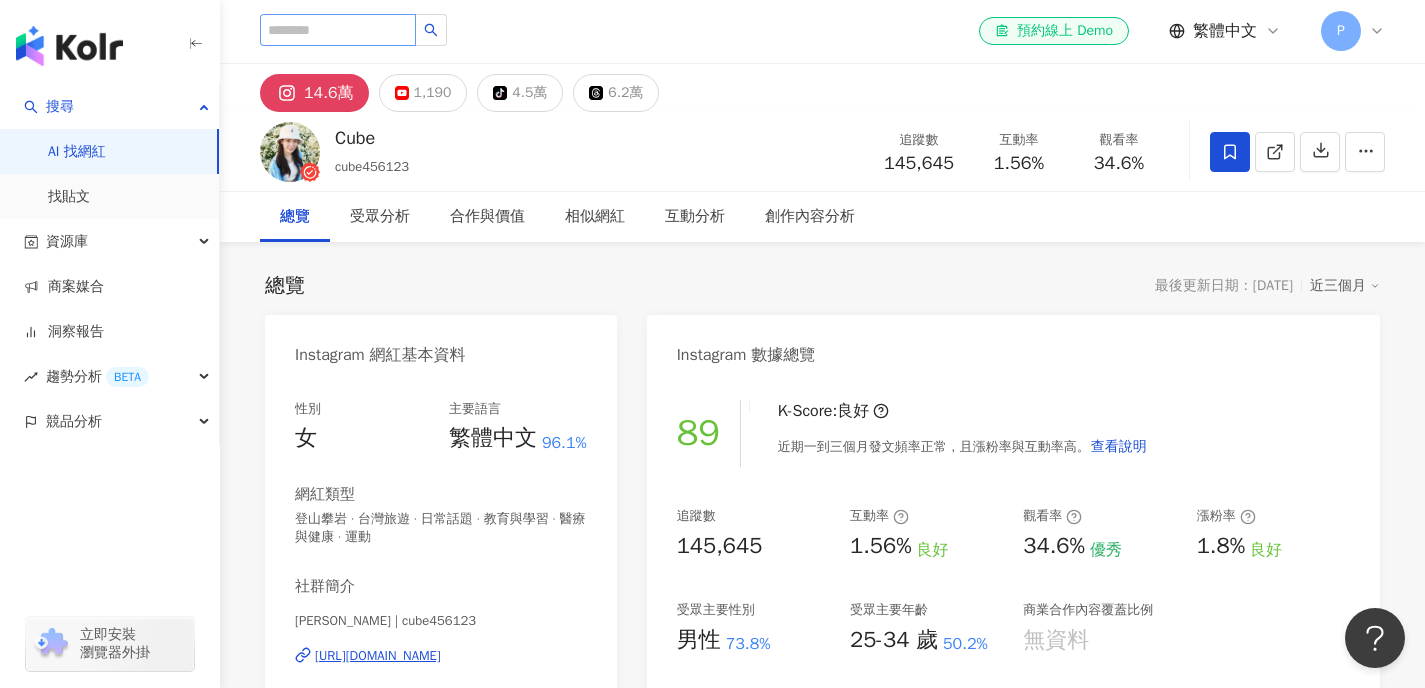 scroll, scrollTop: 0, scrollLeft: 0, axis: both 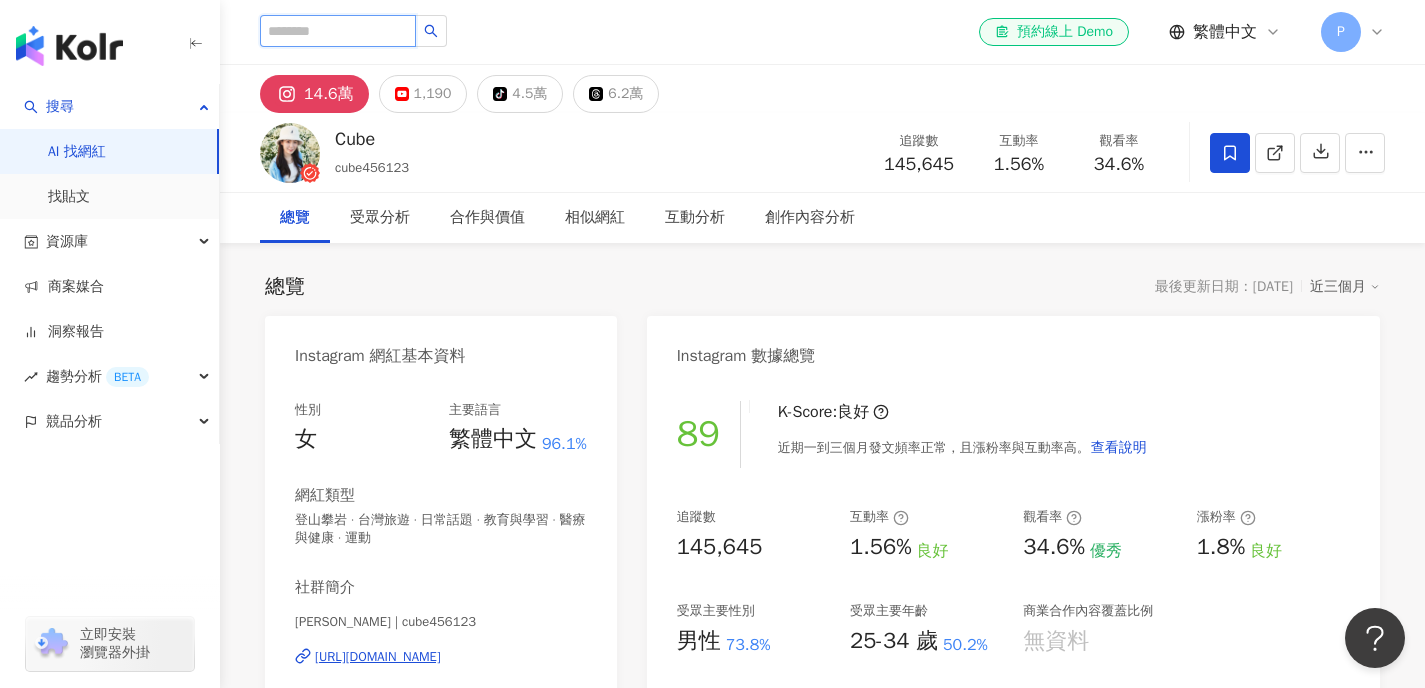 click at bounding box center [338, 31] 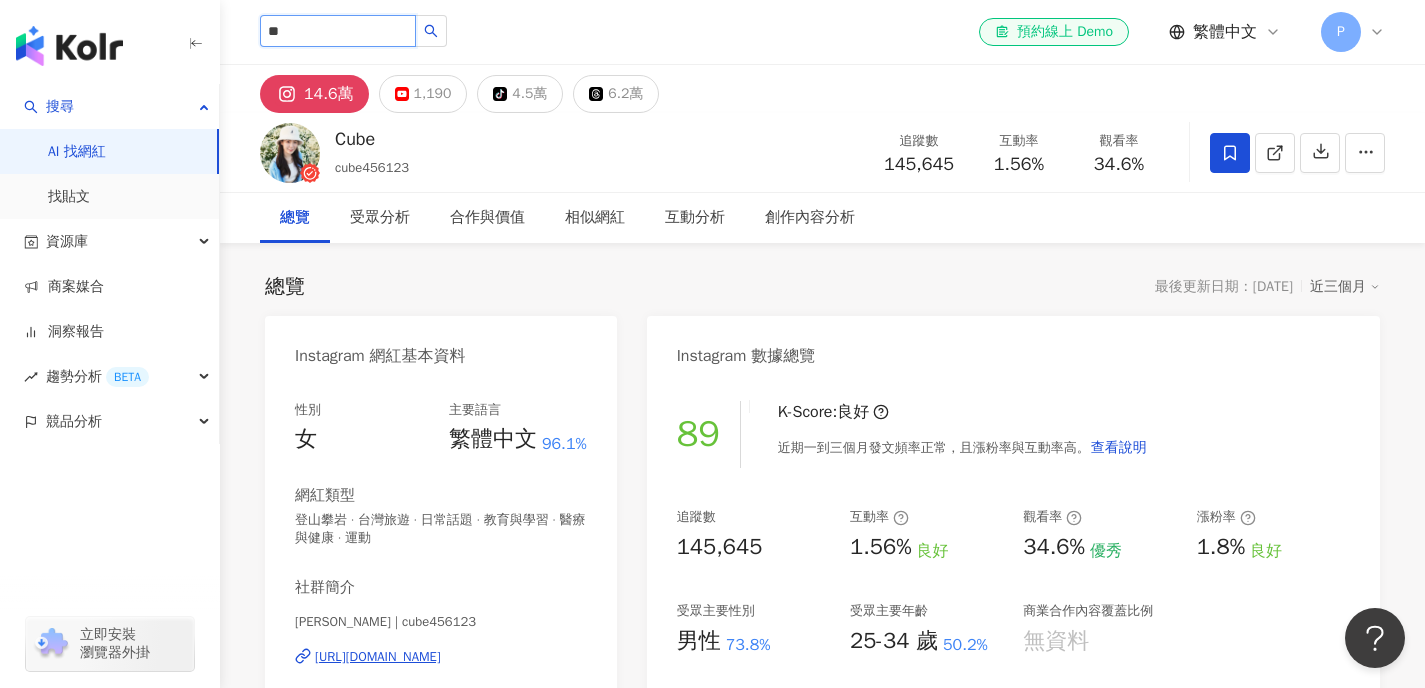 type on "*" 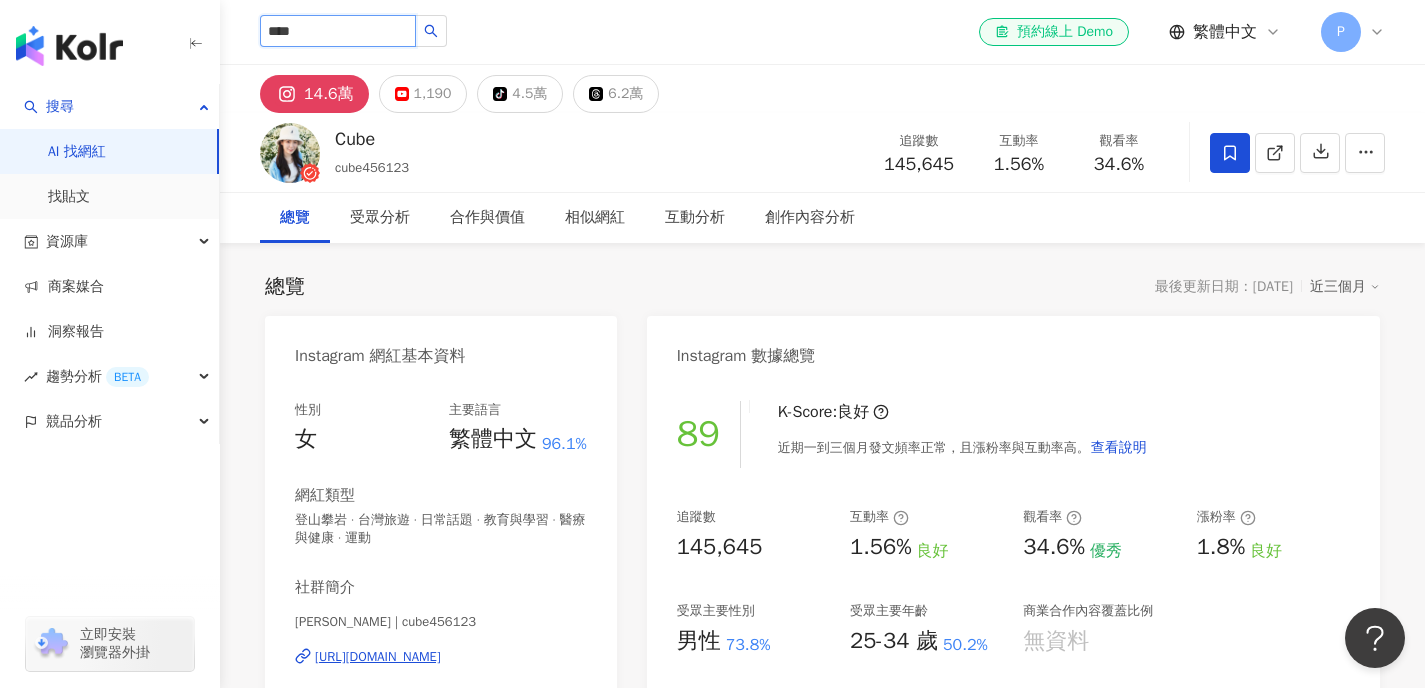 type on "***" 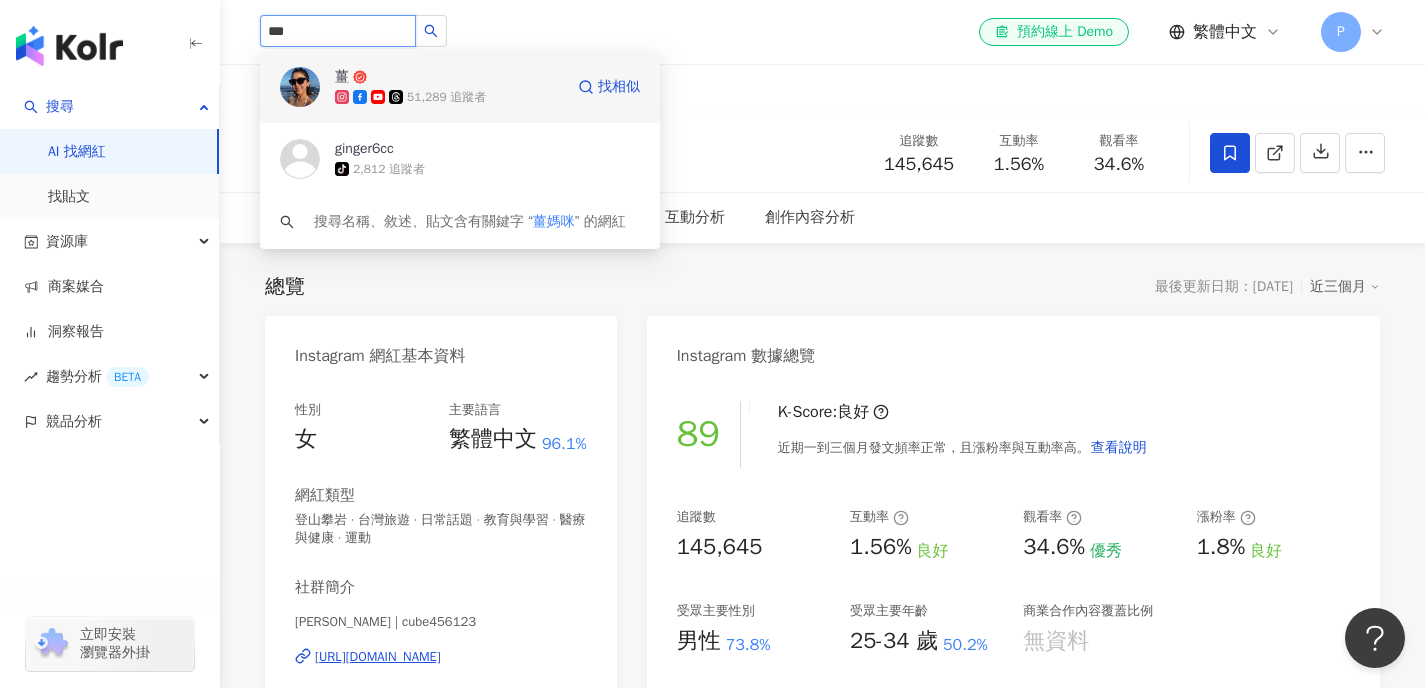 click on "薑 51,289   追蹤者" at bounding box center (449, 87) 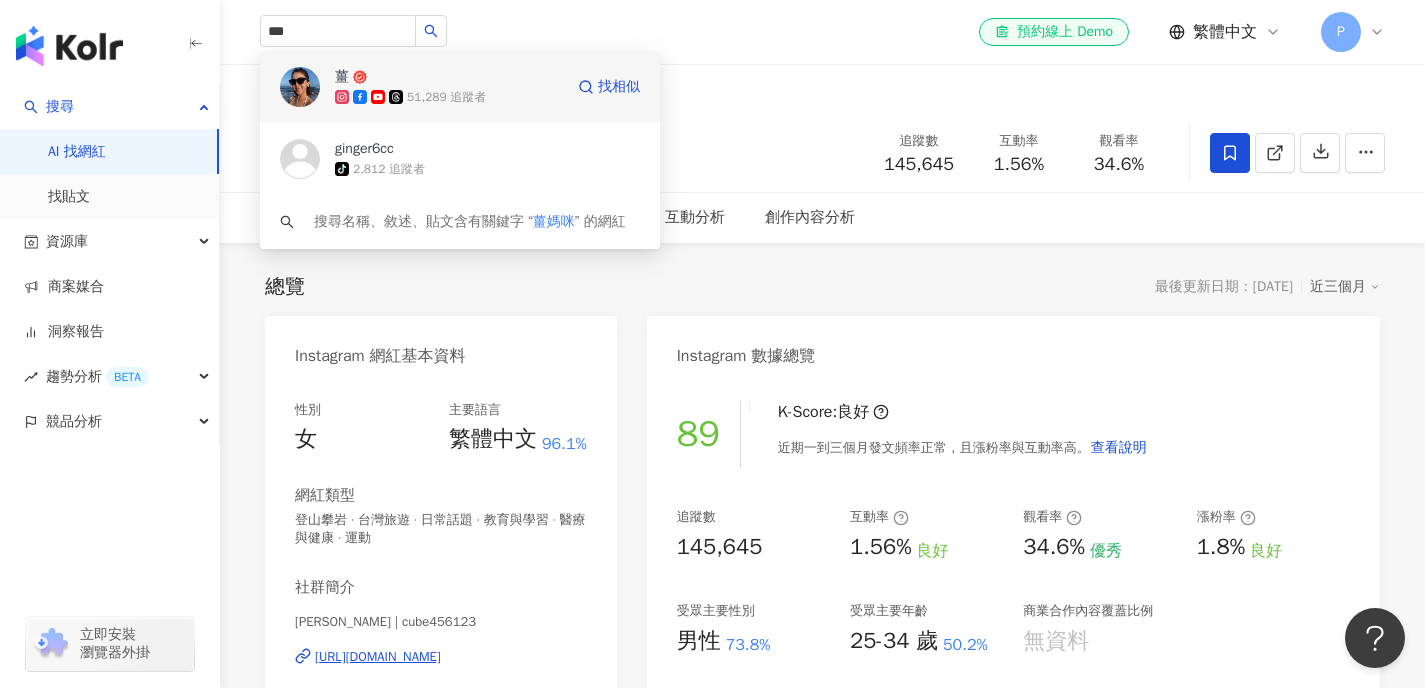type 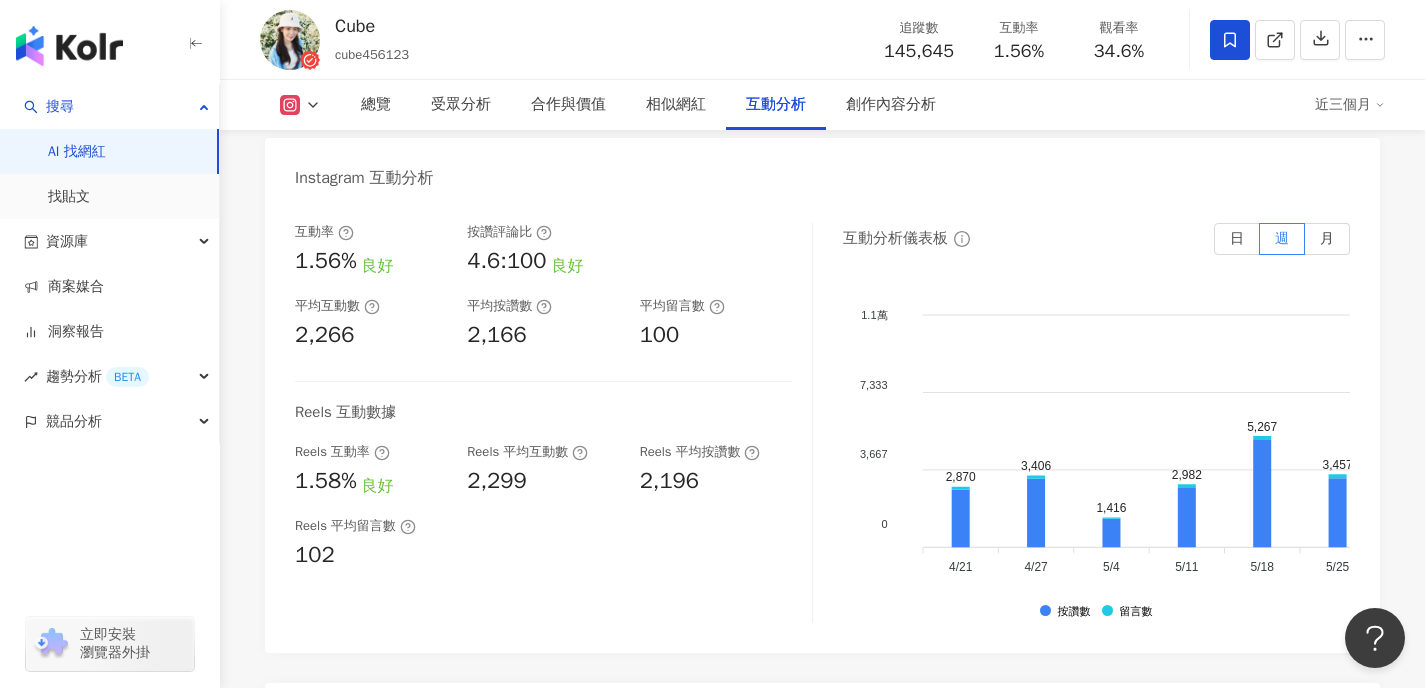 scroll, scrollTop: 3953, scrollLeft: 0, axis: vertical 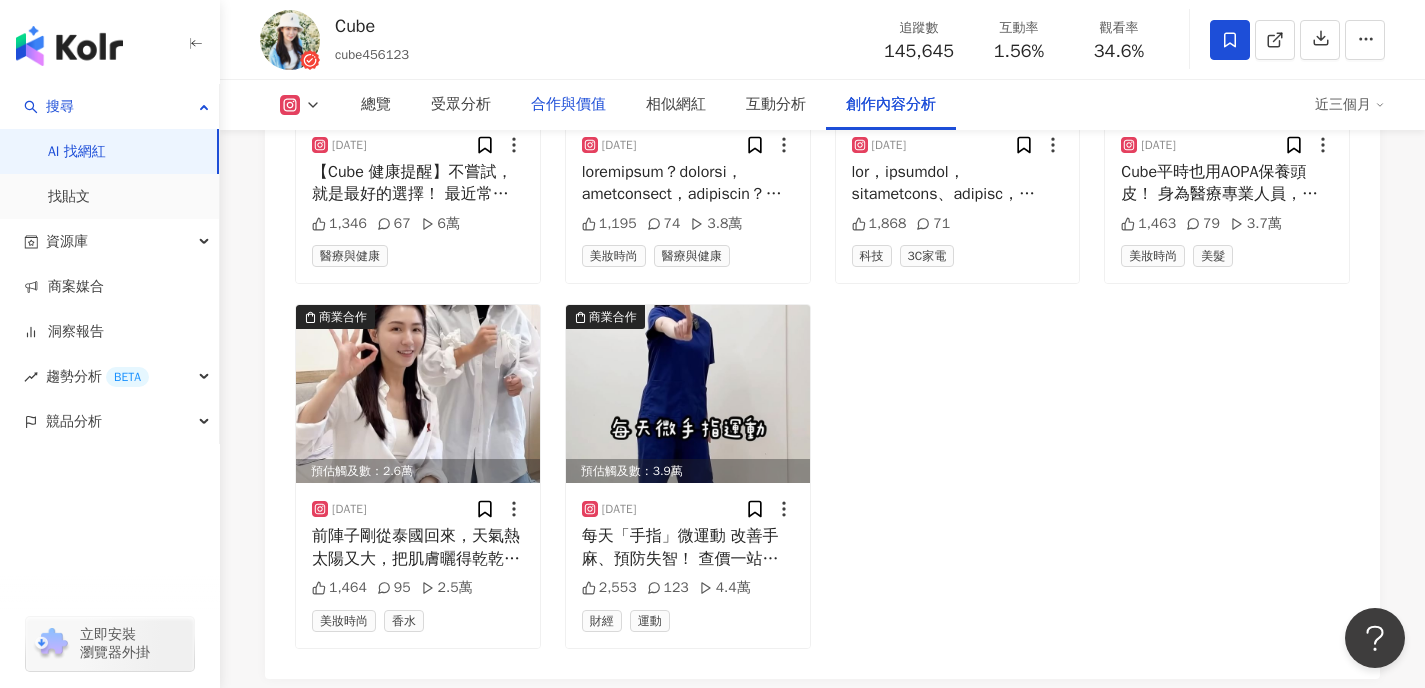 click on "合作與價值" at bounding box center [568, 105] 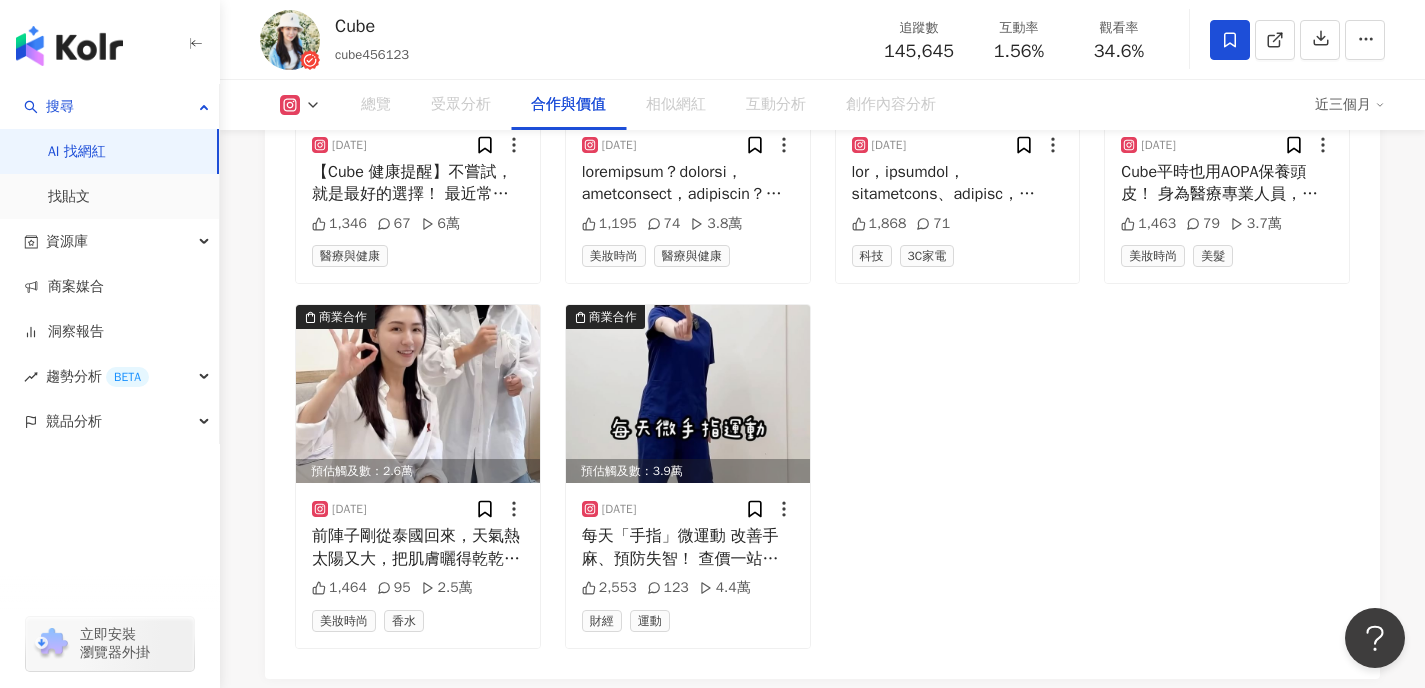 scroll, scrollTop: 2681, scrollLeft: 0, axis: vertical 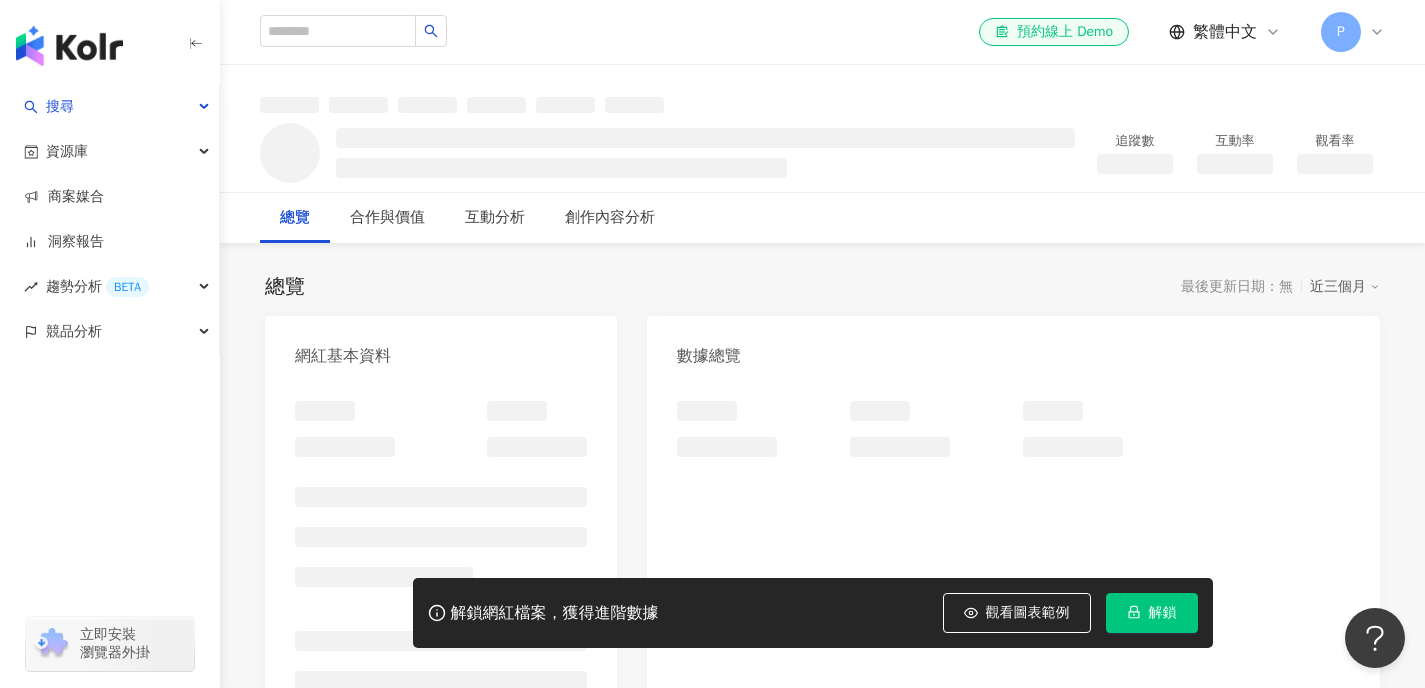 click on "解鎖" at bounding box center [1163, 613] 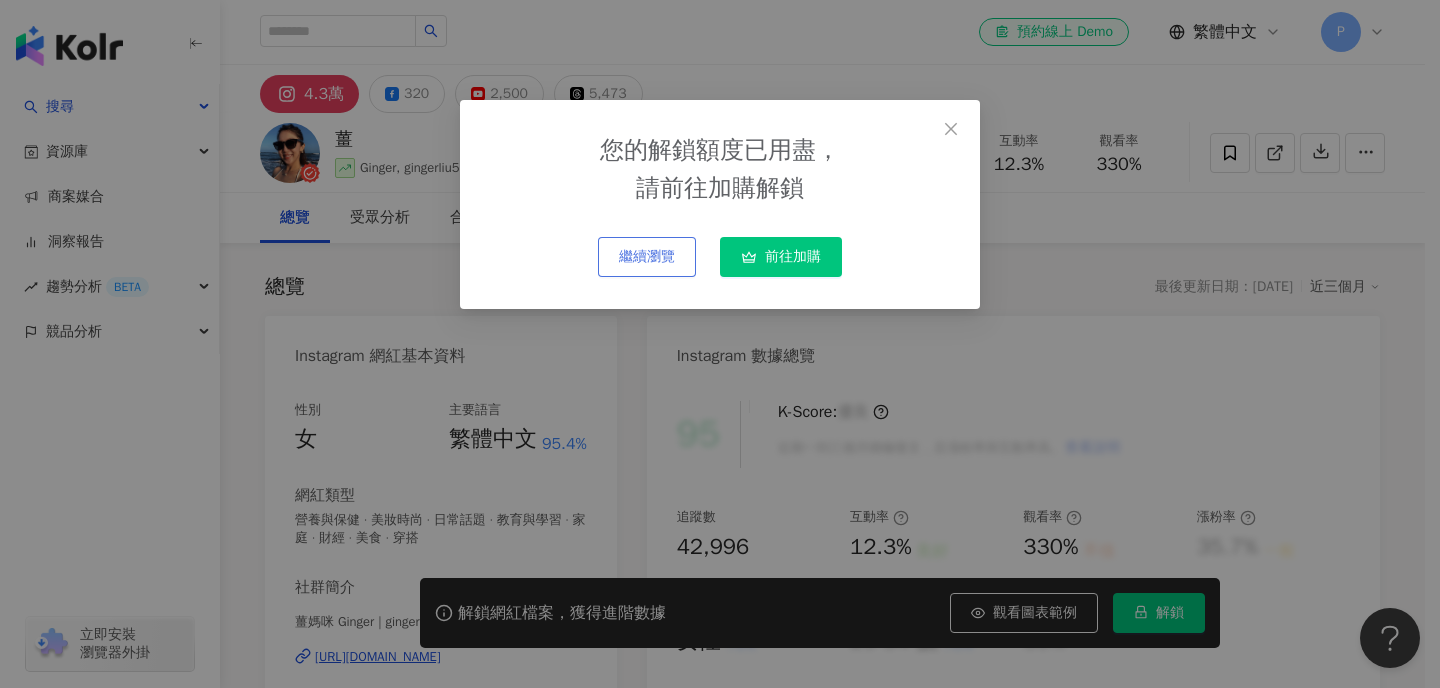 click on "繼續瀏覽" at bounding box center [647, 257] 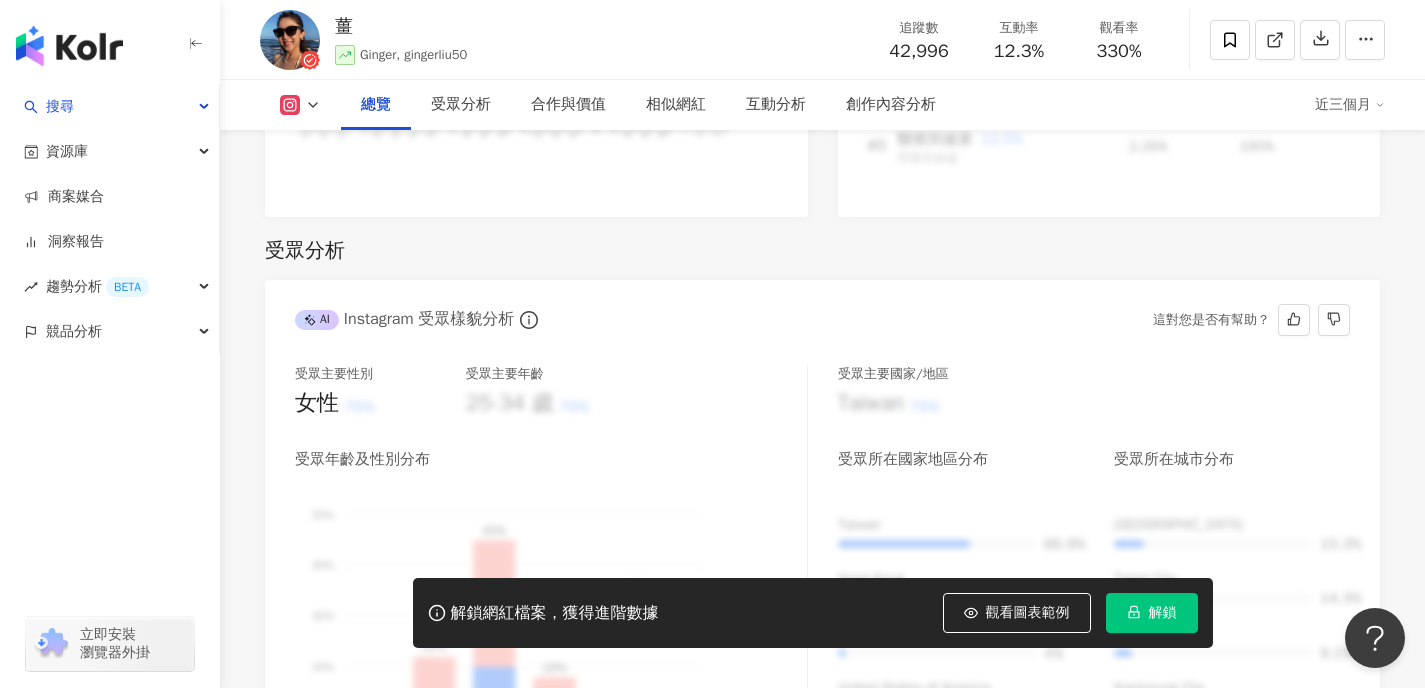 scroll, scrollTop: 1628, scrollLeft: 0, axis: vertical 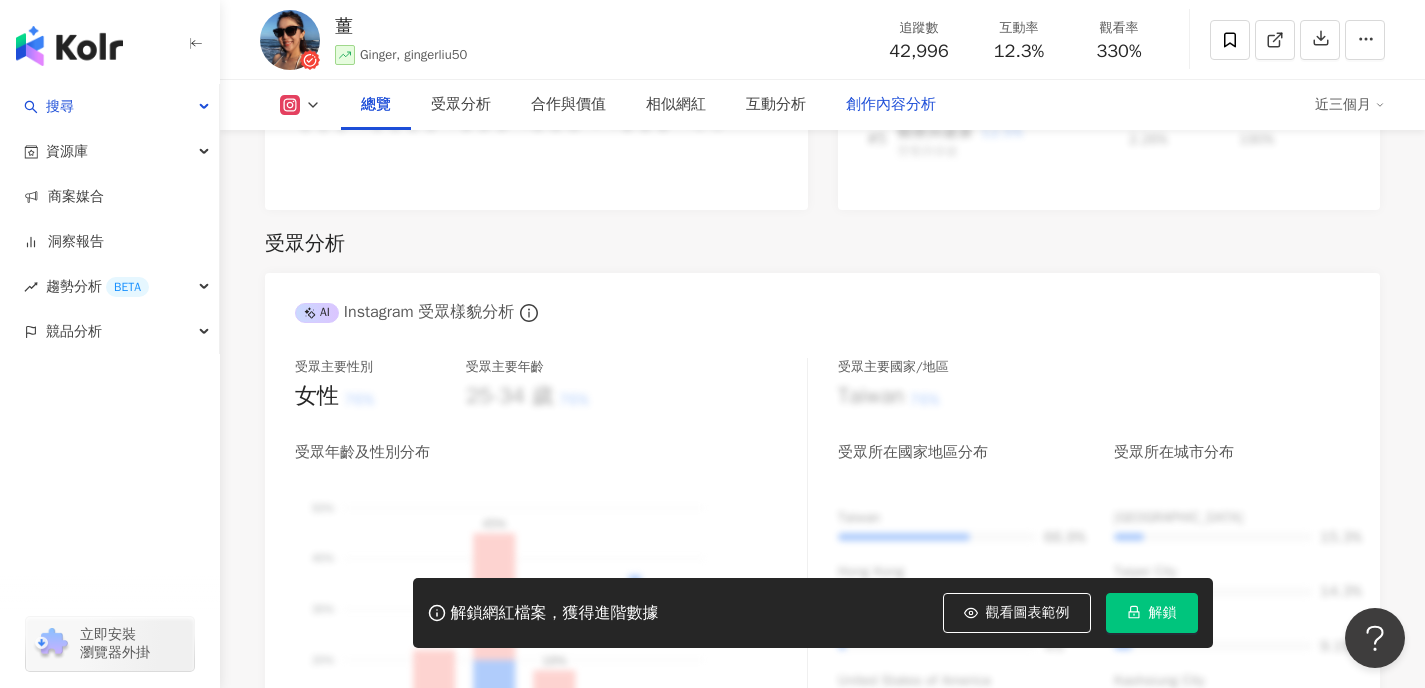 click on "創作內容分析" at bounding box center [891, 105] 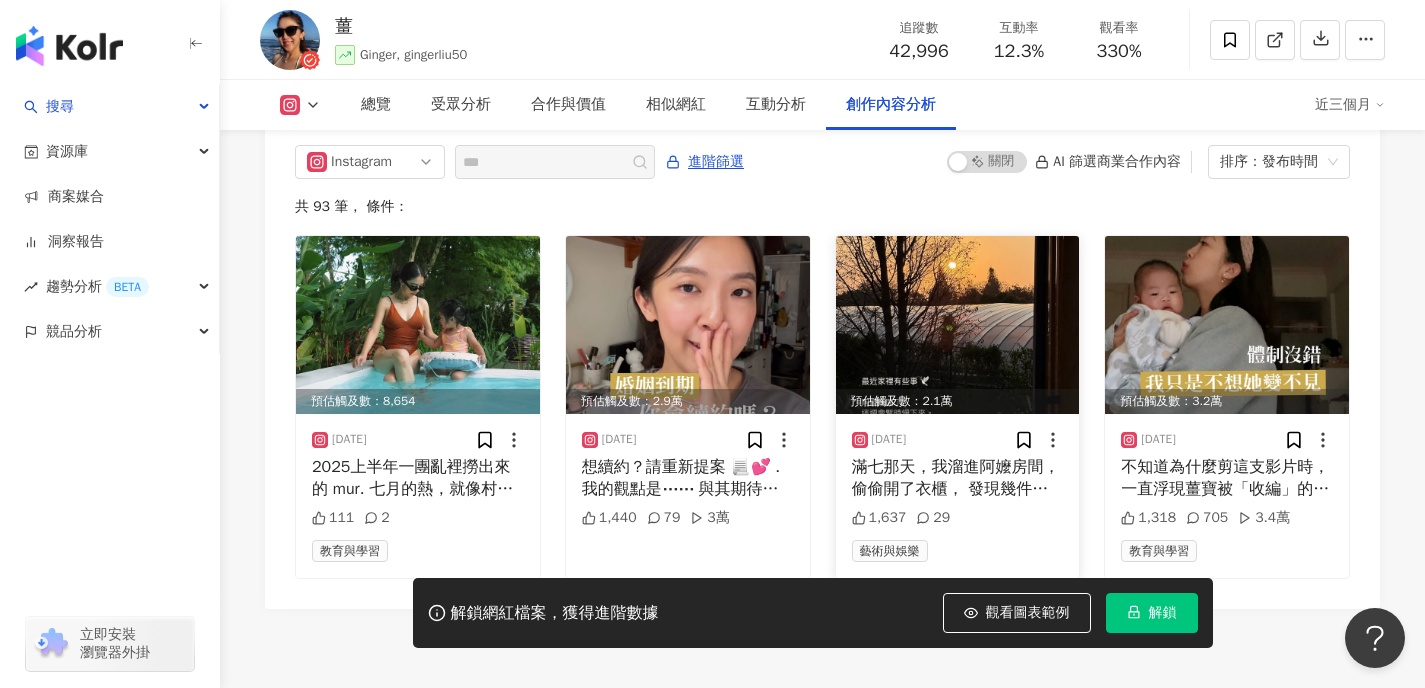 scroll, scrollTop: 6114, scrollLeft: 0, axis: vertical 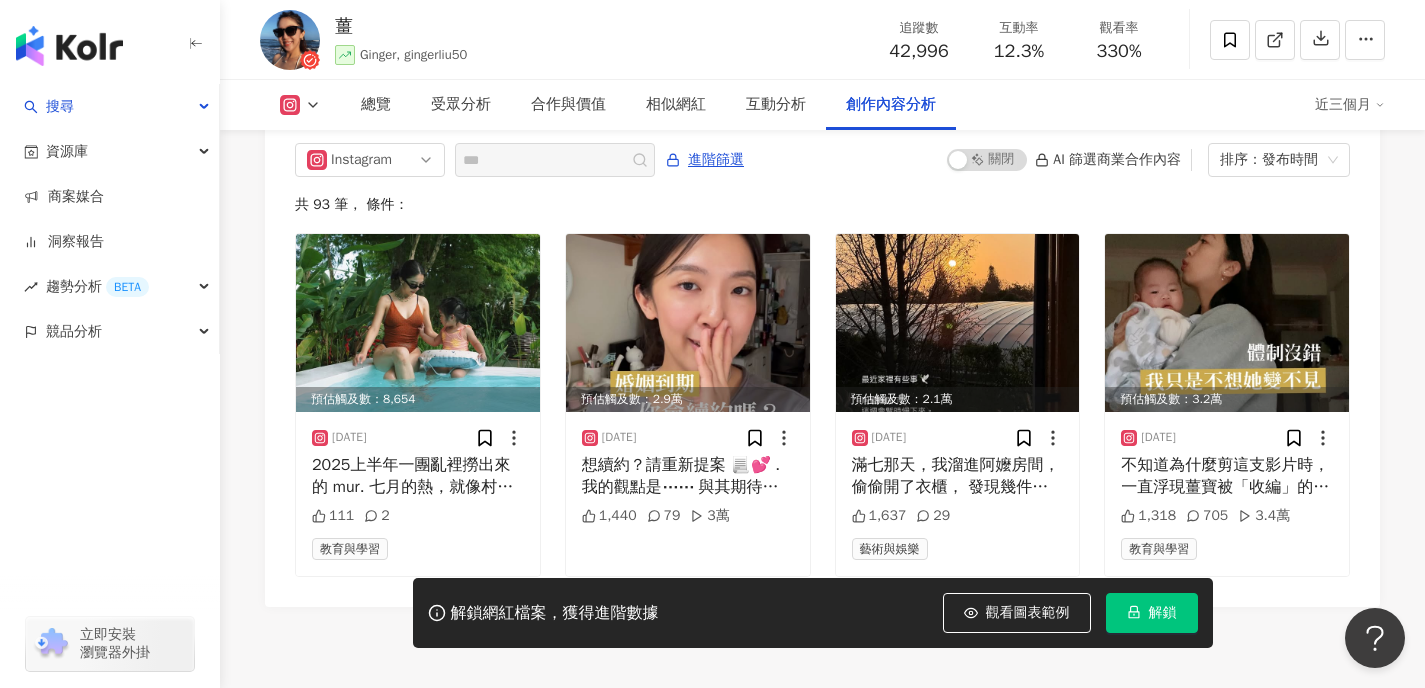 click 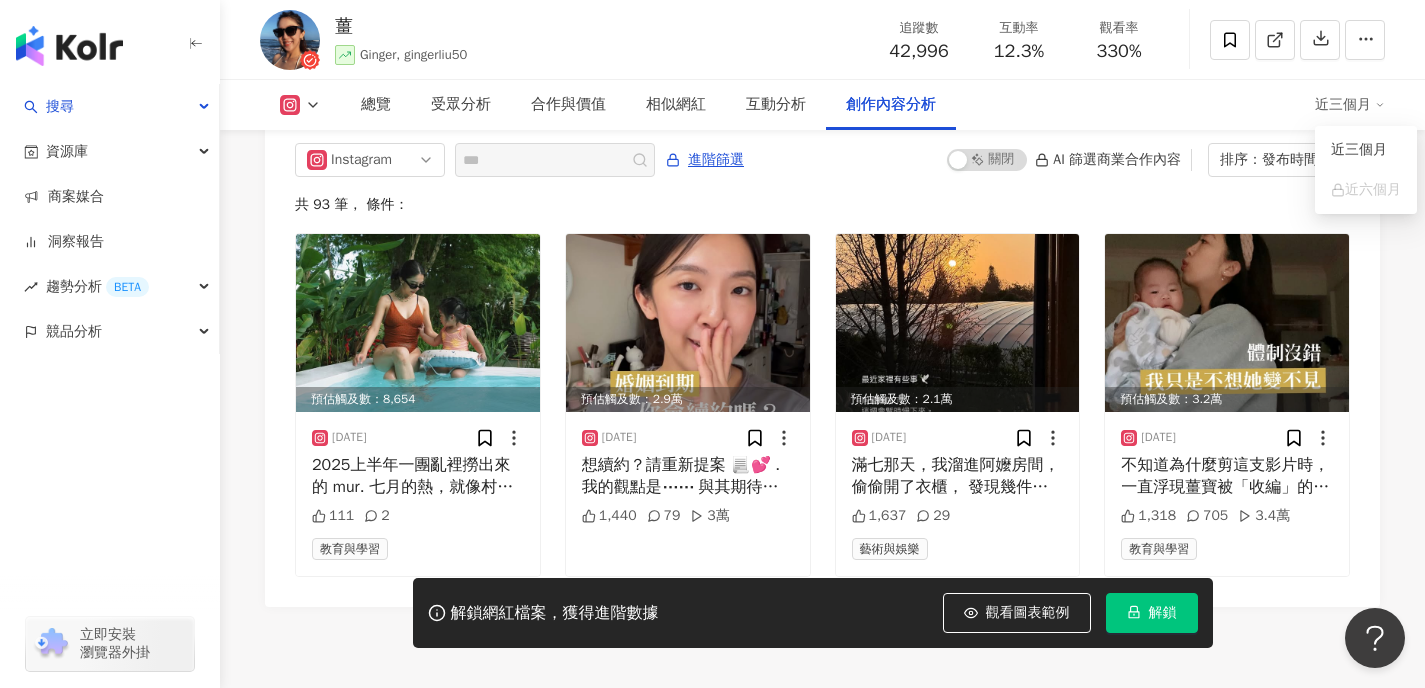 click on "總覽 受眾分析 合作與價值 相似網紅 互動分析 創作內容分析" at bounding box center [828, 105] 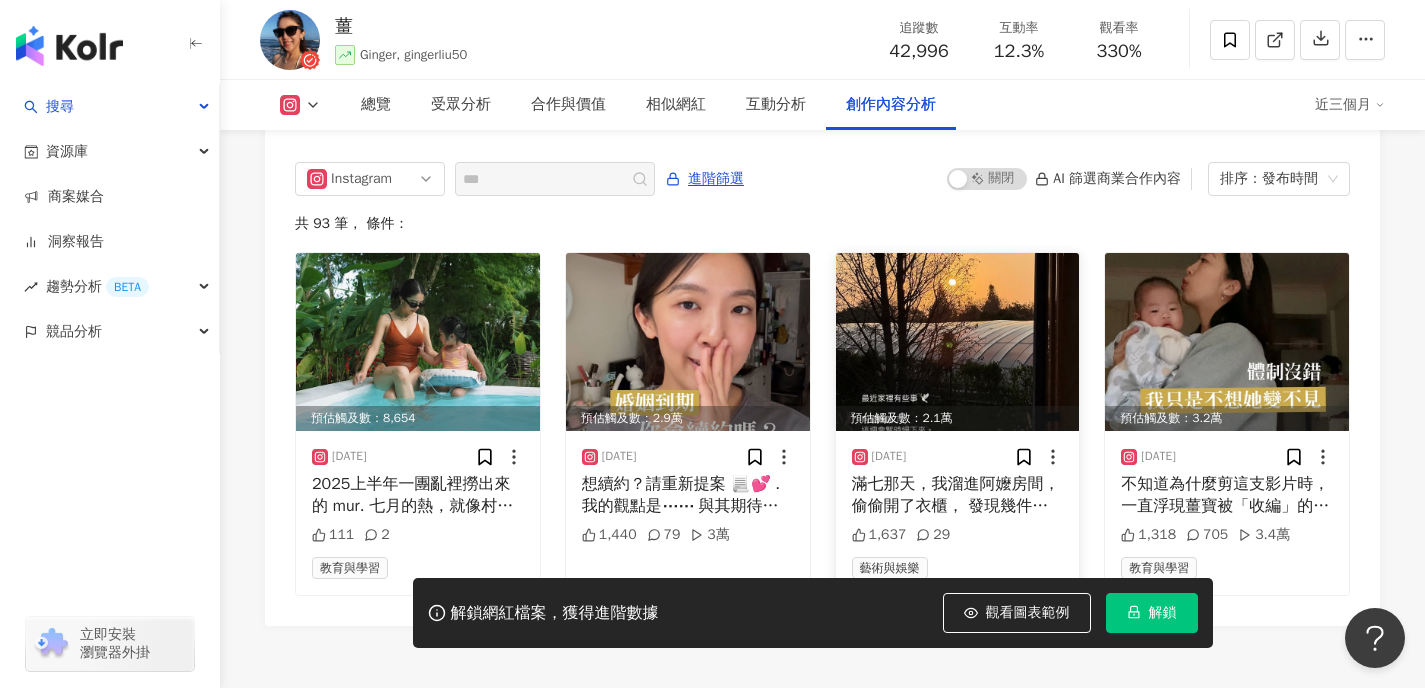 scroll, scrollTop: 6092, scrollLeft: 0, axis: vertical 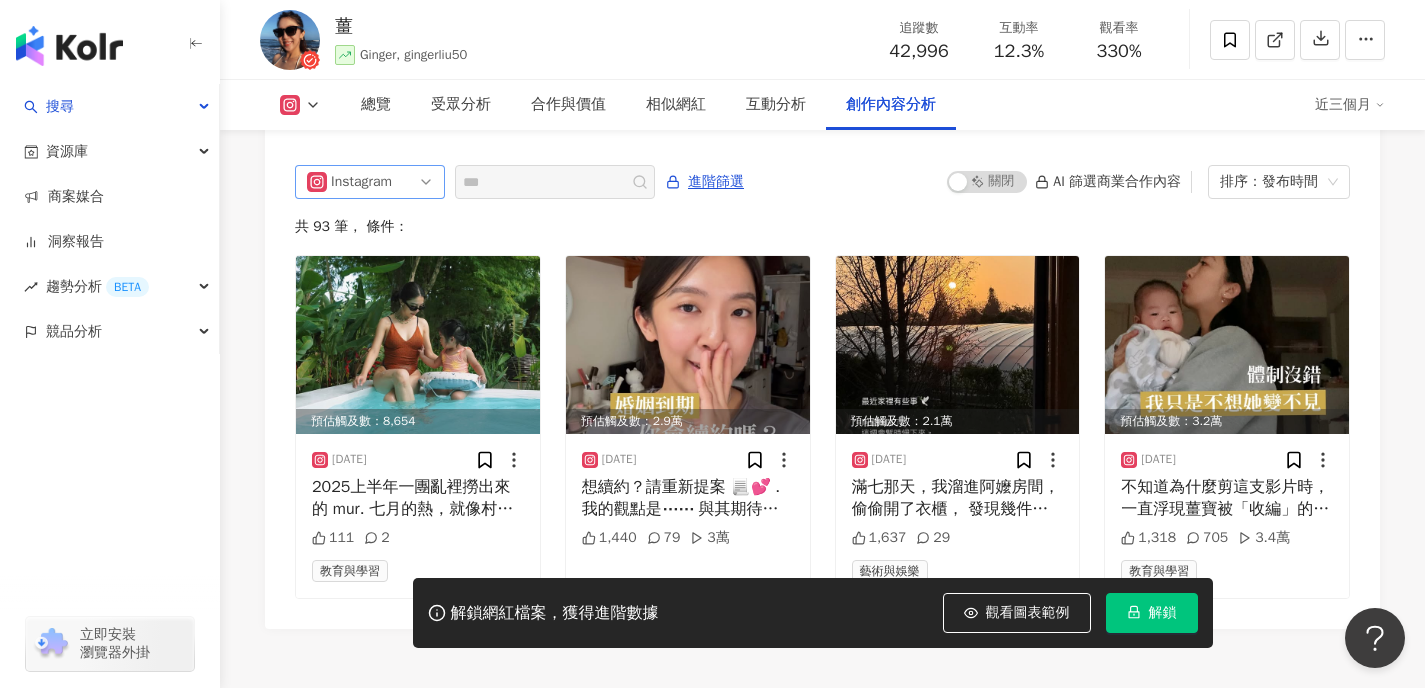 click on "Instagram" at bounding box center [363, 182] 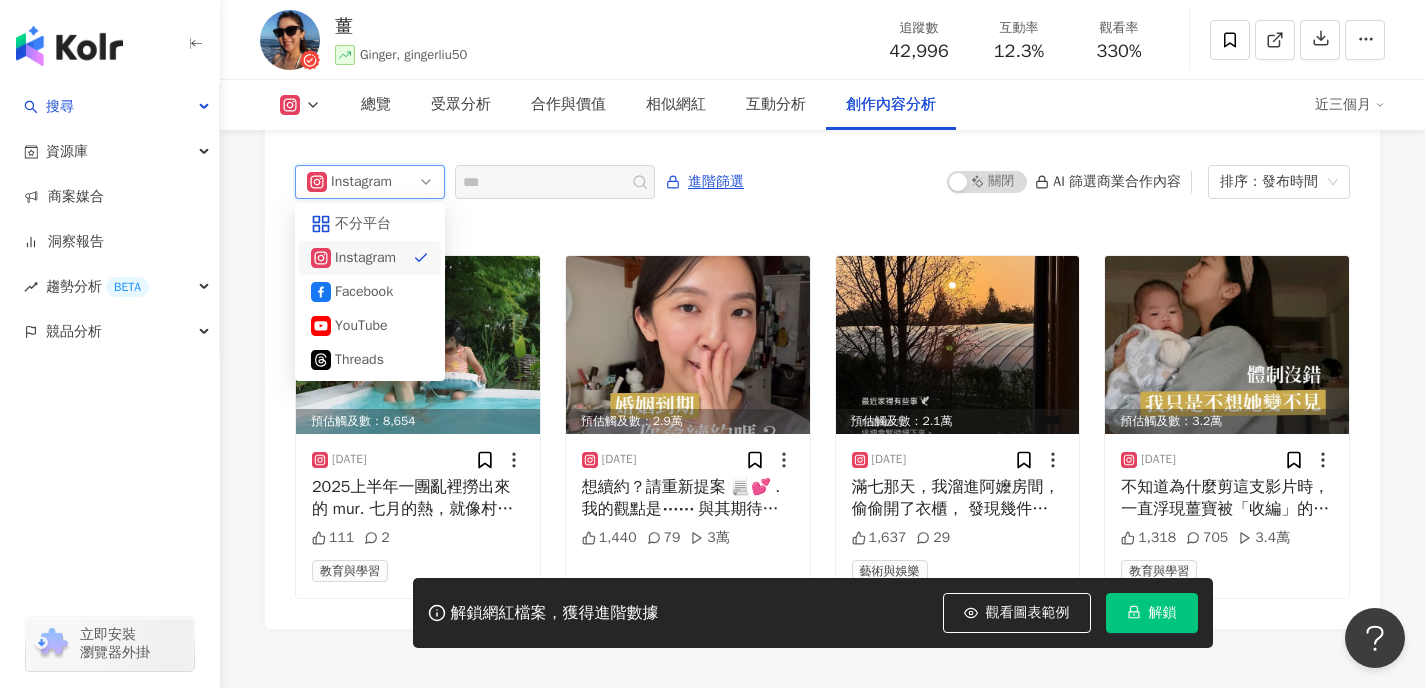 click on "Instagram all ig fb 不分平台 Instagram Facebook YouTube Threads 進階篩選 啟動 關閉 AI 篩選商業合作內容 排序：發布時間 共 93 筆 ，   條件： 預估觸及數：8,654 2025/7/18 2025上半年一團亂裡撈出來的 mur.
七月的熱，就像村上春樹說的，
是所有的老虎都融化成奶油 🐅
① 「媽媽這什麼？」 不偏不倚的指在乳頭上
②「你的心在哪裡，你的寶藏也會在哪裡。」
-《牧羊人的奇幻之旅》
③ ④無條件的愛無發要求，
因為「無條件」本身就是很大的條件。
⑤ 人生有限也是種祝福，專注去愛、學著原諒，找回內心的力量與本質。
⑥⑦ 無襯墊零修圖 @yukariswim_tw
不用拔山而起，但能集中火力 ⛰️
⑧ 遵循上下左右都要20秒
⑨ 御姊薑寶的風格永遠跑在我前面
⑩ 廁所是神聖的所在，值得投資。
夏天未完待續 🐚🌴✨ 111 2 教育與學習 預估觸及數：2.9萬 2025/7/14 1,440 79 3萬 2025/7/9 1,637 29 1,318" at bounding box center (822, 382) 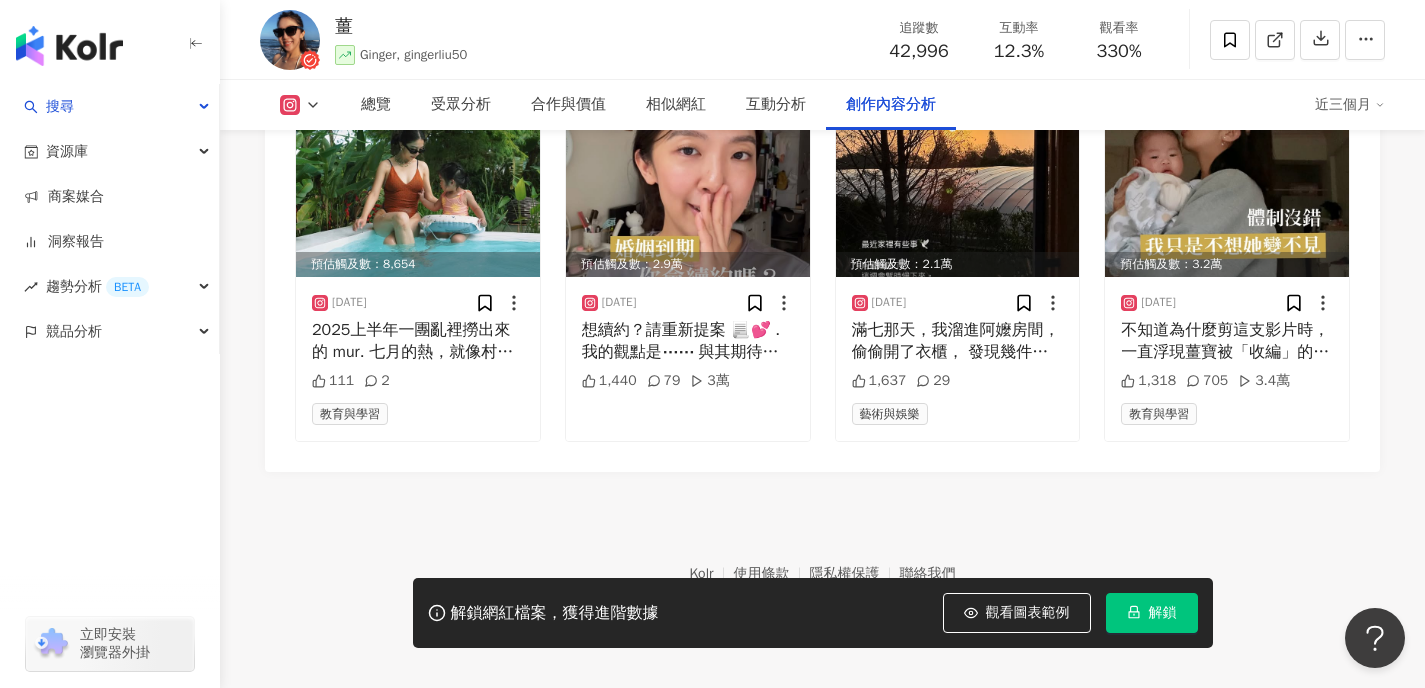 scroll, scrollTop: 6109, scrollLeft: 0, axis: vertical 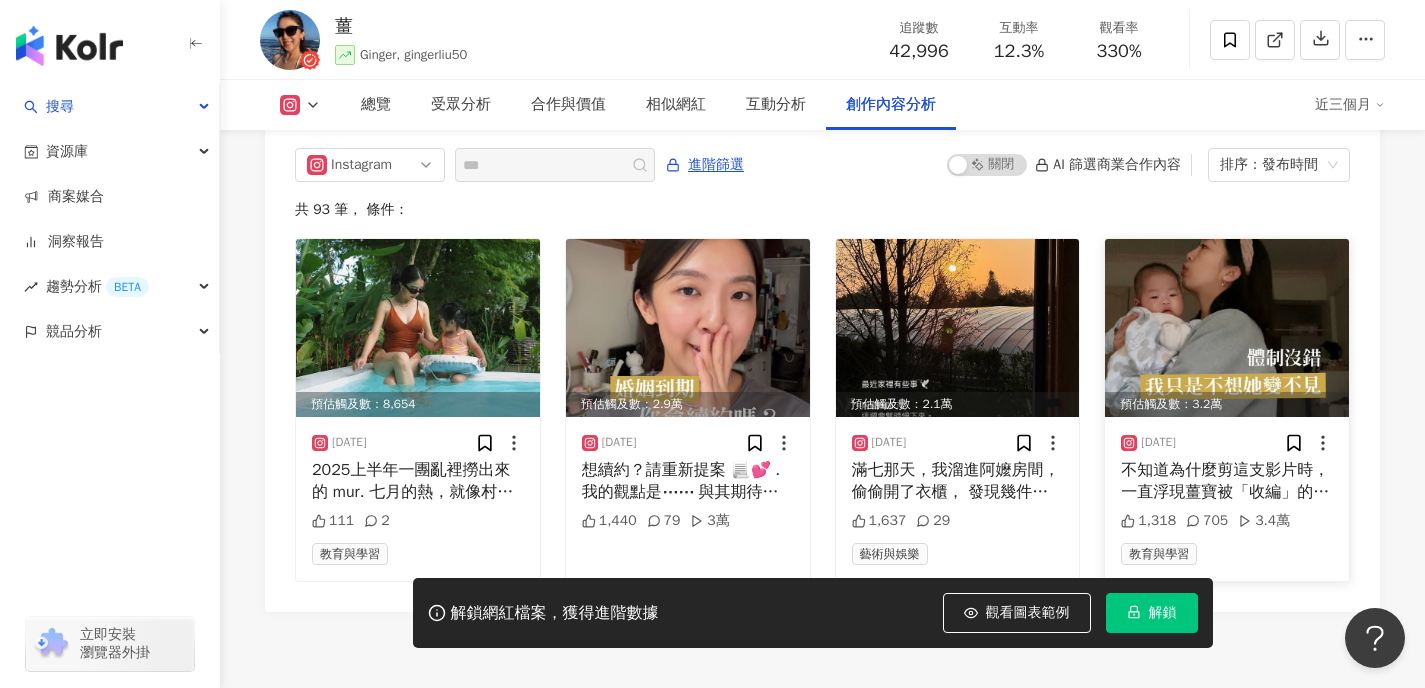 click at bounding box center (1227, 328) 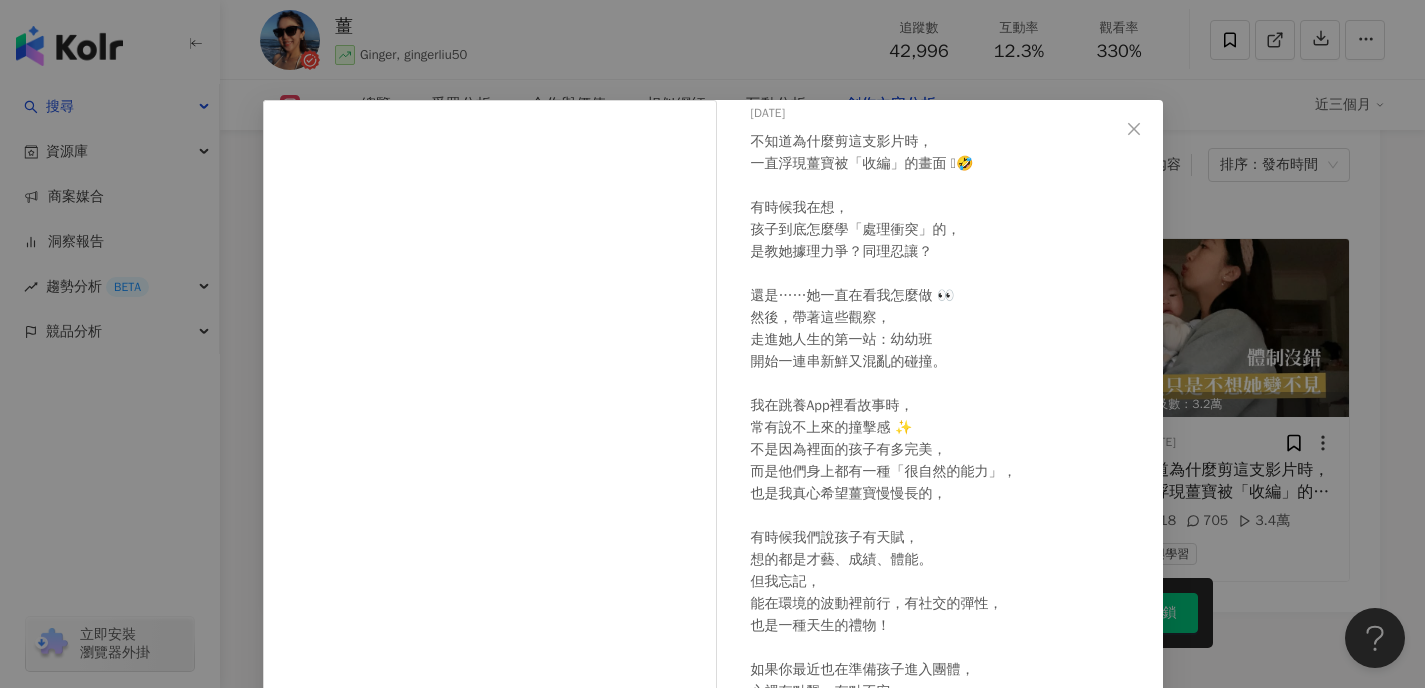 scroll, scrollTop: 92, scrollLeft: 0, axis: vertical 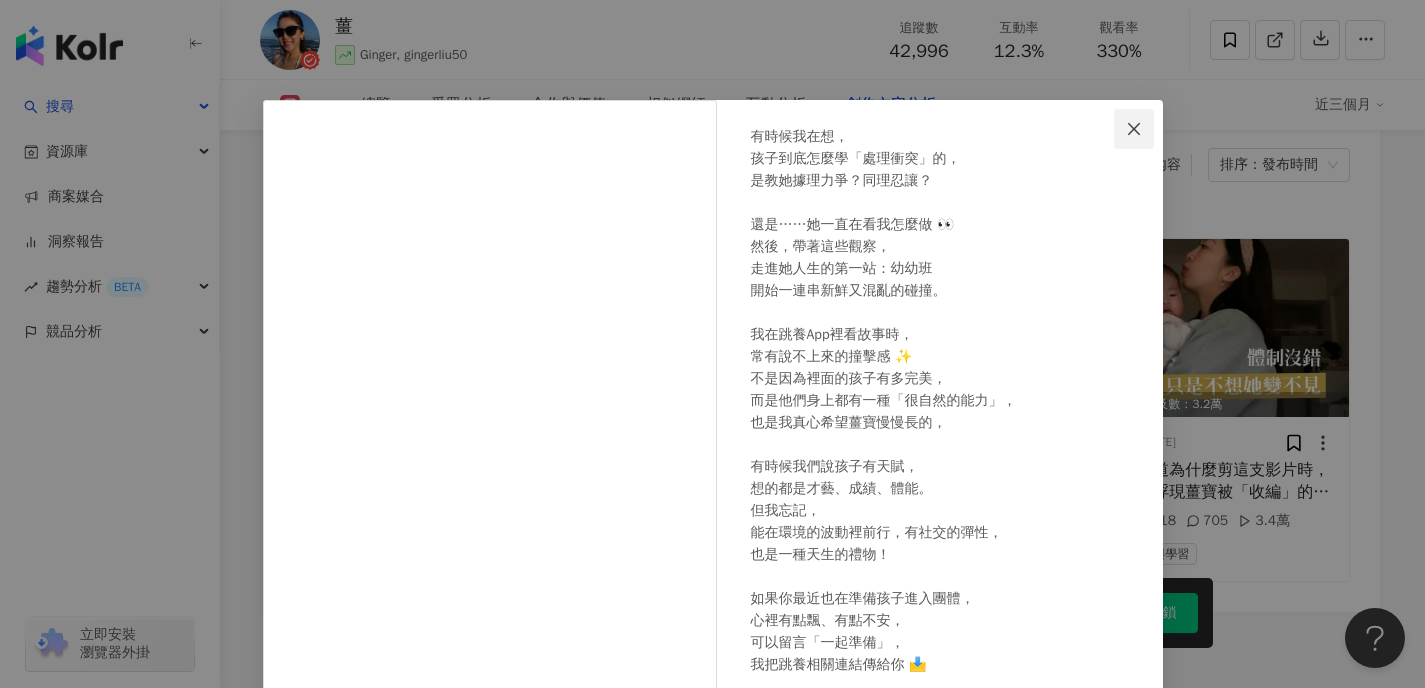 click 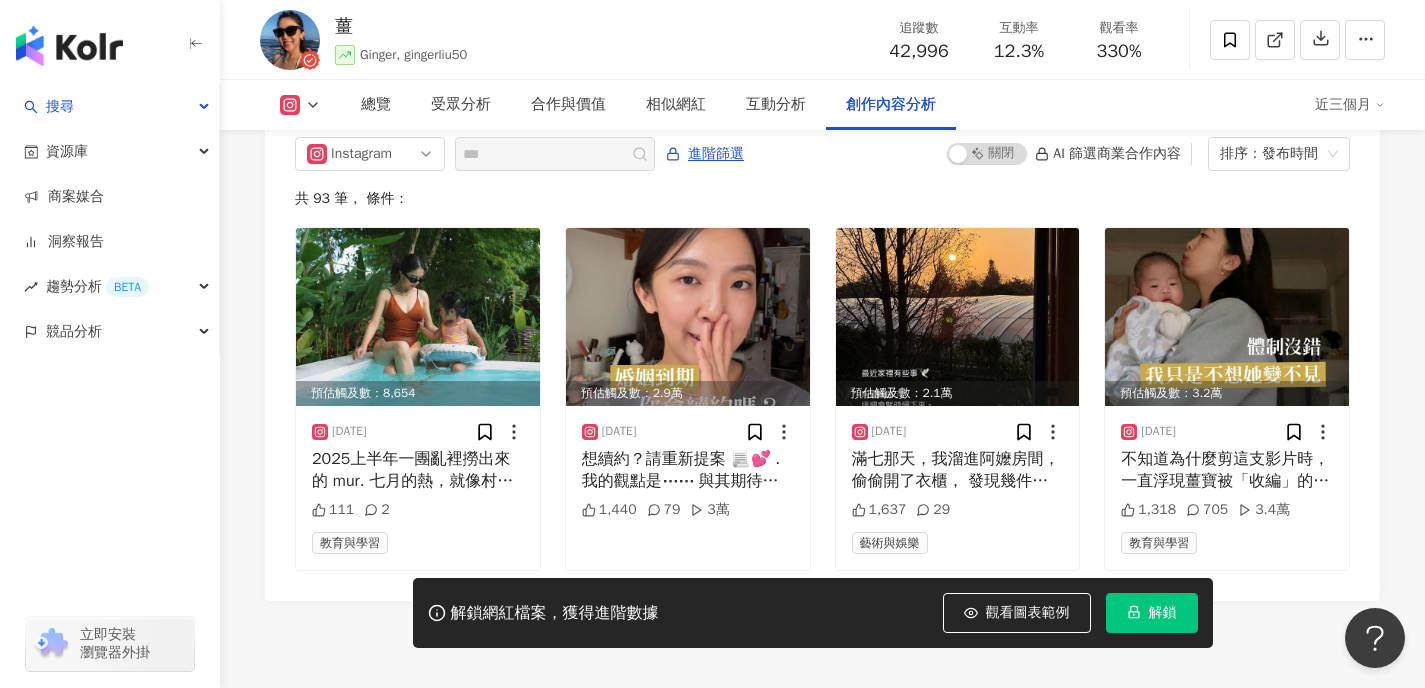scroll, scrollTop: 6121, scrollLeft: 0, axis: vertical 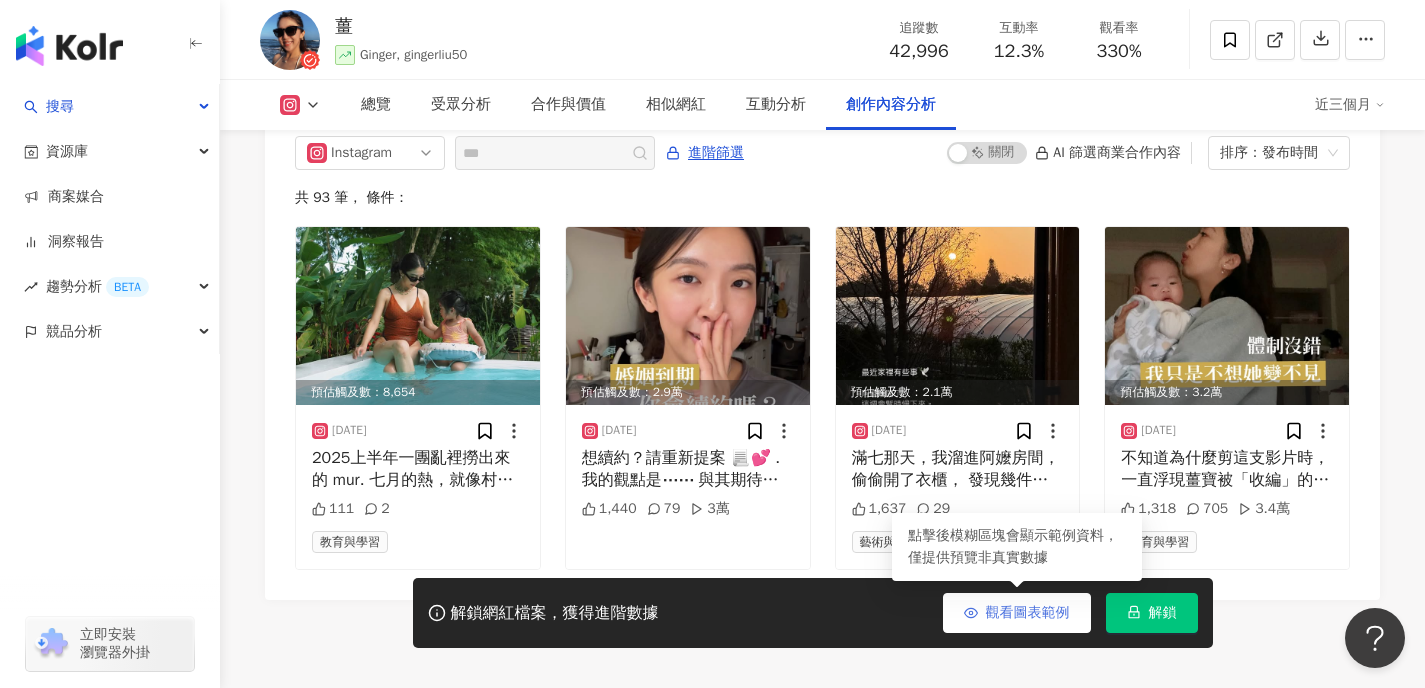 click on "觀看圖表範例" at bounding box center [1028, 613] 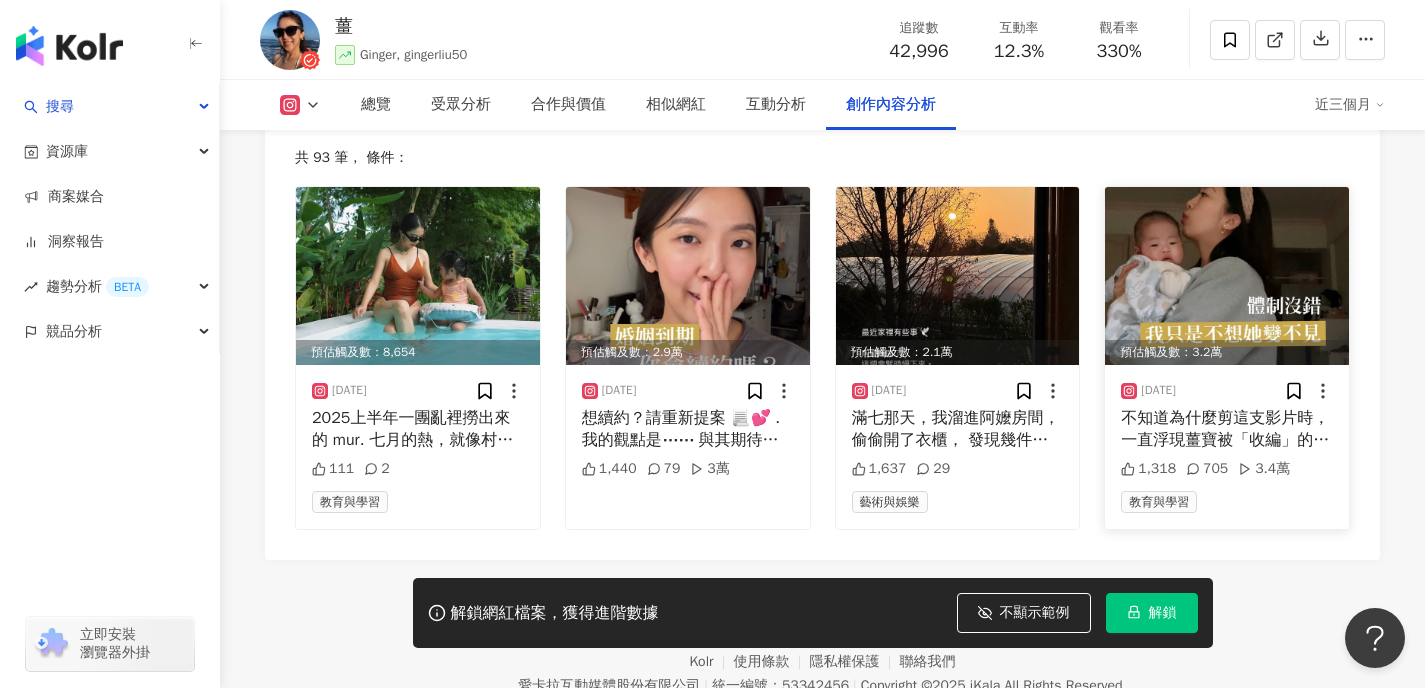 scroll, scrollTop: 6156, scrollLeft: 0, axis: vertical 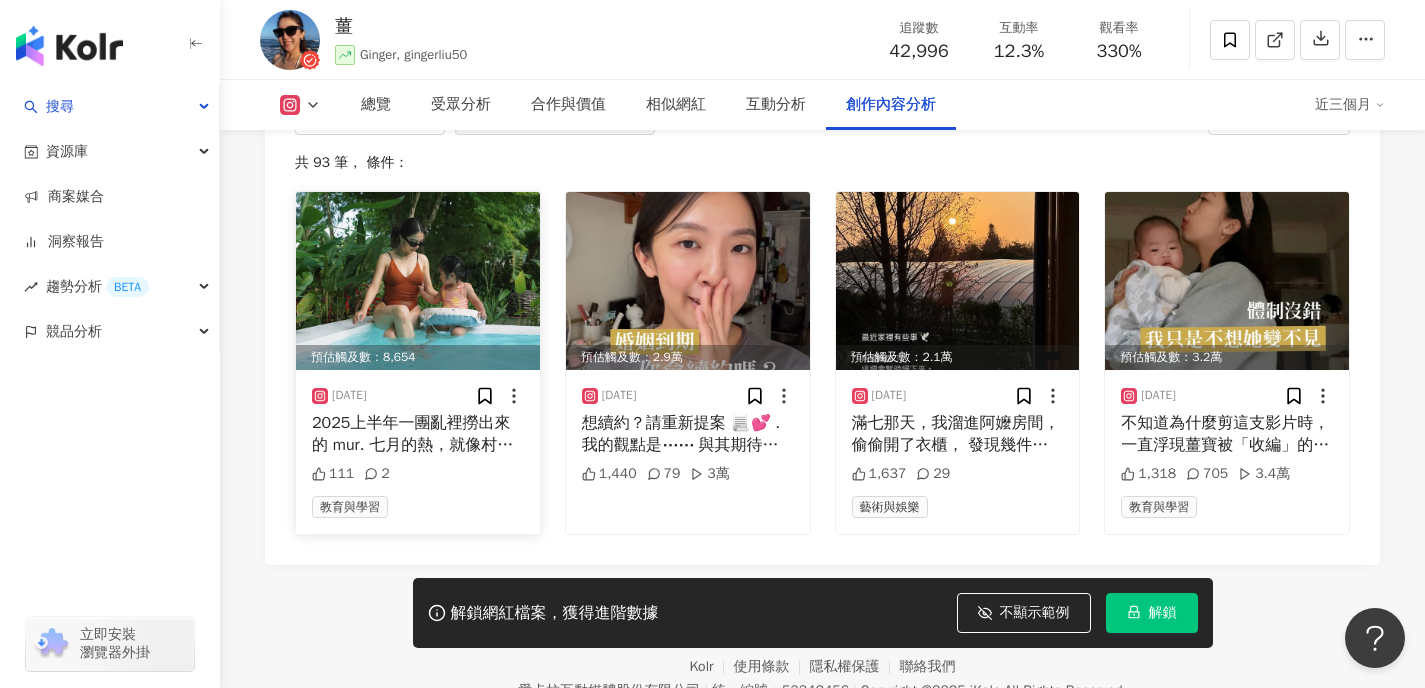 click at bounding box center [418, 281] 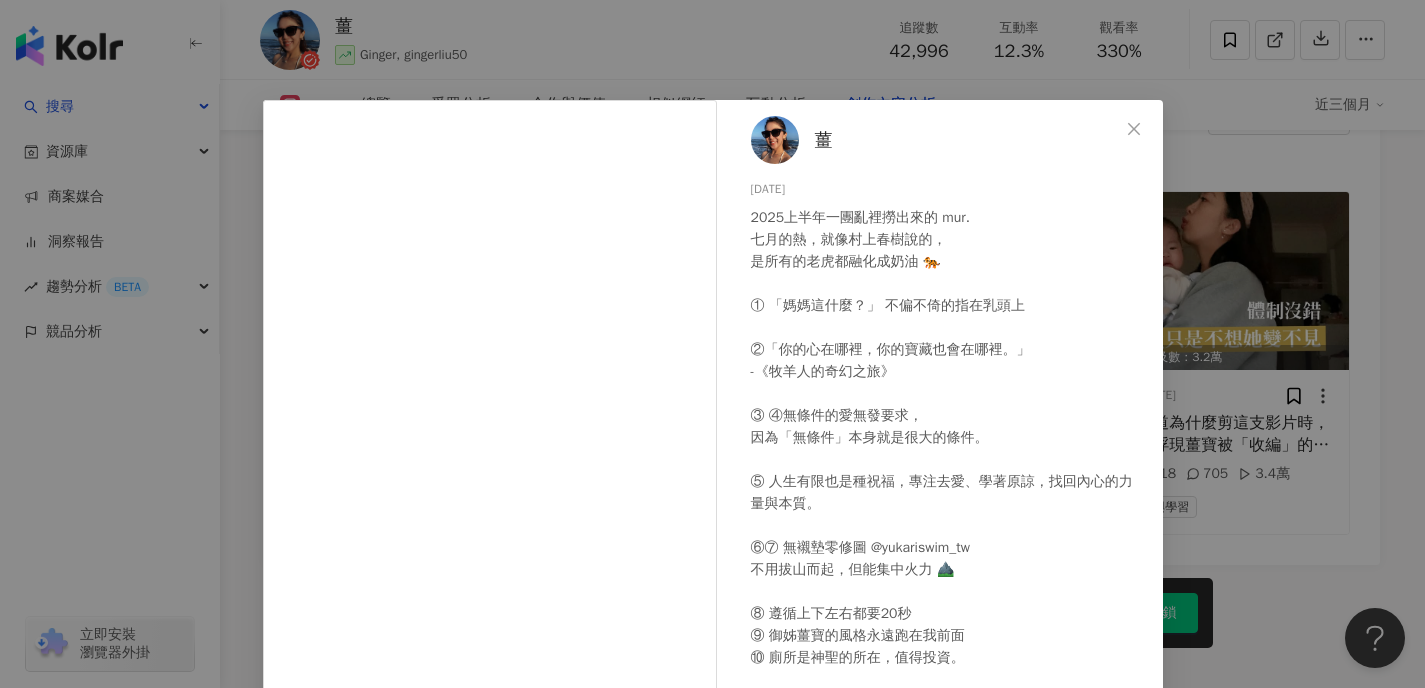 scroll, scrollTop: 39, scrollLeft: 0, axis: vertical 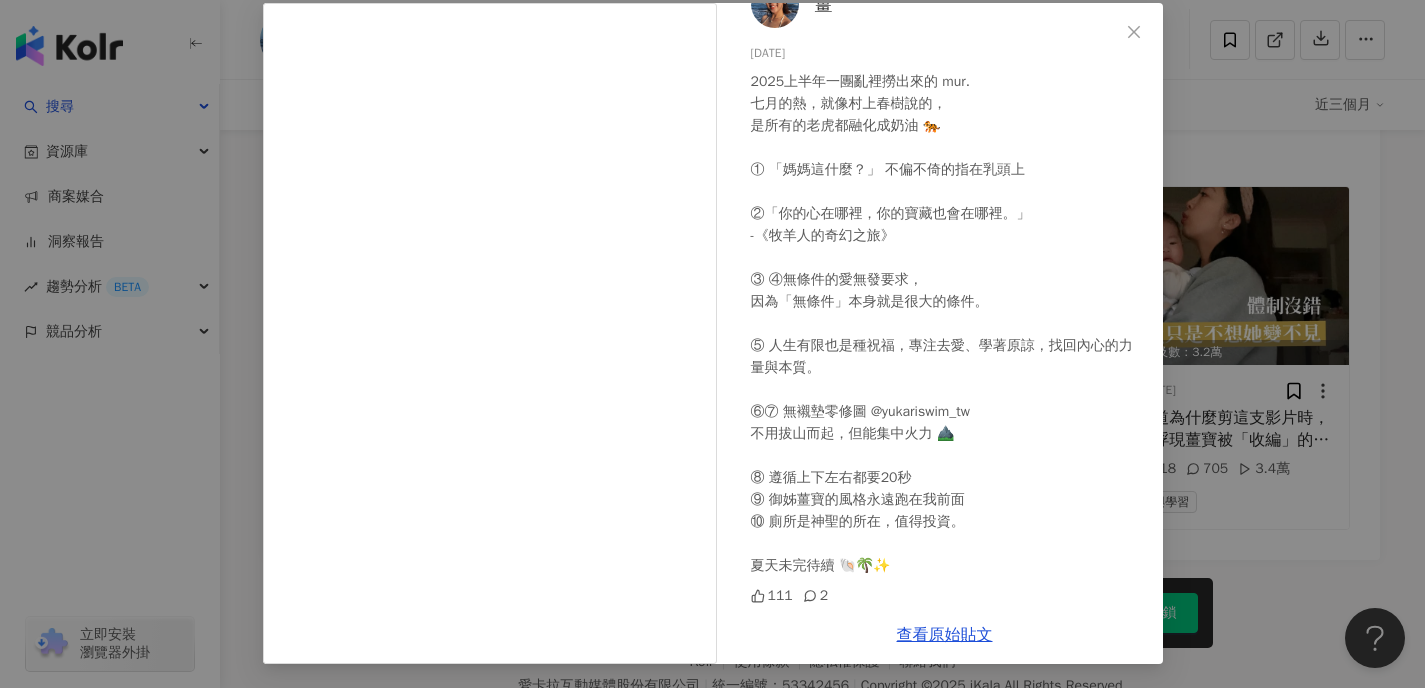click on "薑 2025/7/18 2025上半年一團亂裡撈出來的 mur.
七月的熱，就像村上春樹說的，
是所有的老虎都融化成奶油 🐅
① 「媽媽這什麼？」 不偏不倚的指在乳頭上
②「你的心在哪裡，你的寶藏也會在哪裡。」
-《牧羊人的奇幻之旅》
③ ④無條件的愛無發要求，
因為「無條件」本身就是很大的條件。
⑤ 人生有限也是種祝福，專注去愛、學著原諒，找回內心的力量與本質。
⑥⑦ 無襯墊零修圖 @yukariswim_tw
不用拔山而起，但能集中火力 ⛰️
⑧ 遵循上下左右都要20秒
⑨ 御姊薑寶的風格永遠跑在我前面
⑩ 廁所是神聖的所在，值得投資。
夏天未完待續 🐚🌴✨ 111 2 查看原始貼文" at bounding box center (712, 344) 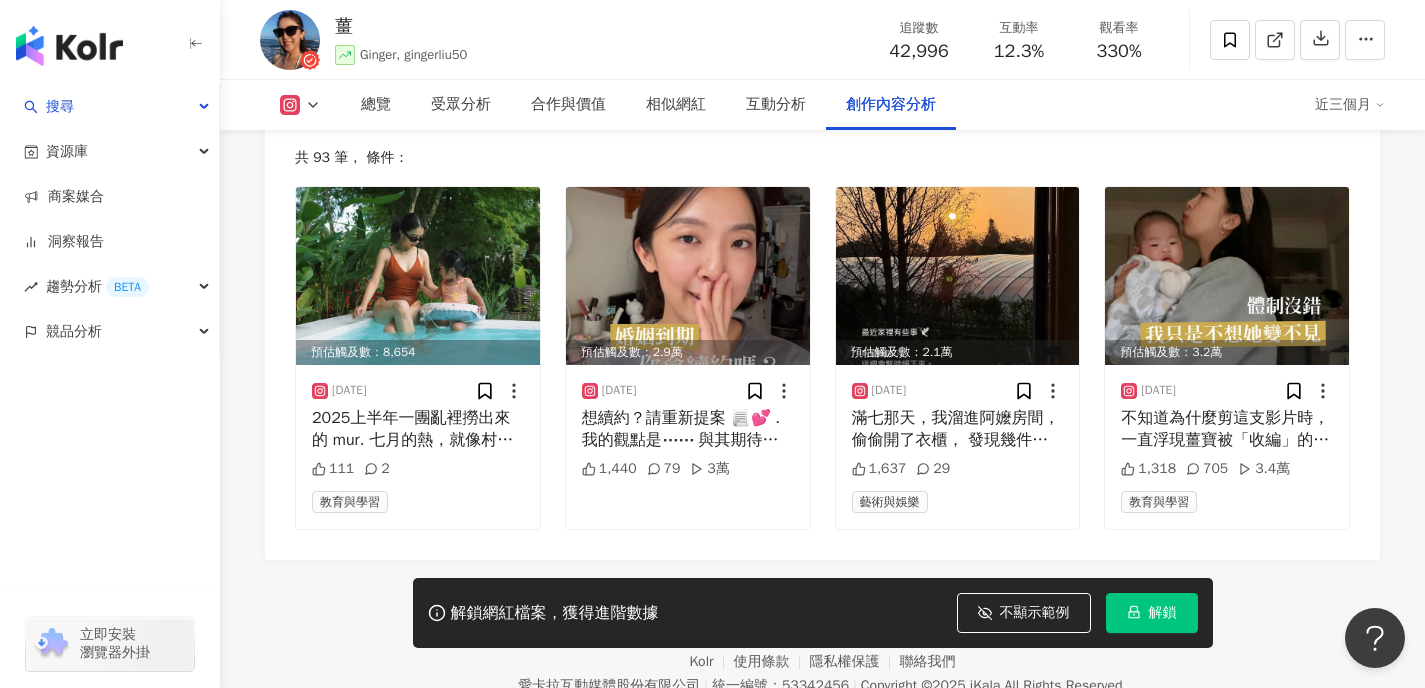 click on "解鎖" at bounding box center [1163, 613] 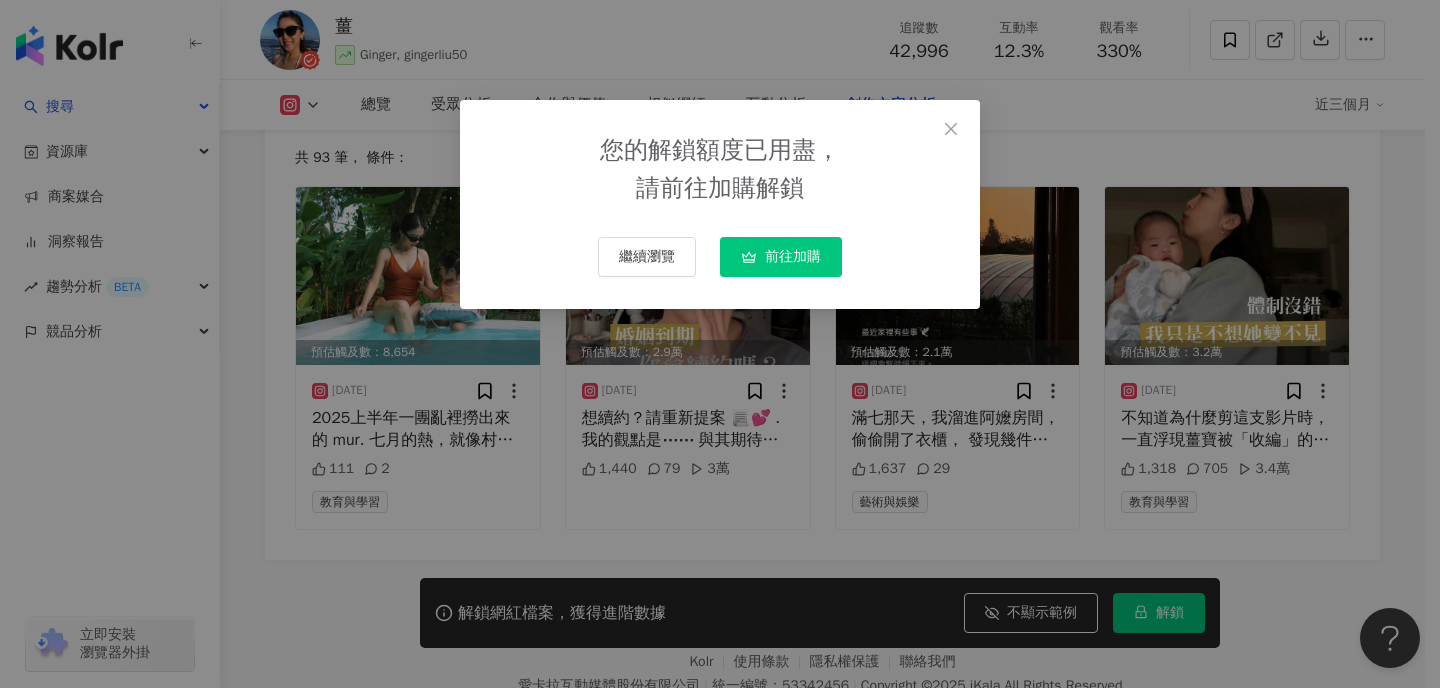 click on "前往加購" at bounding box center [793, 257] 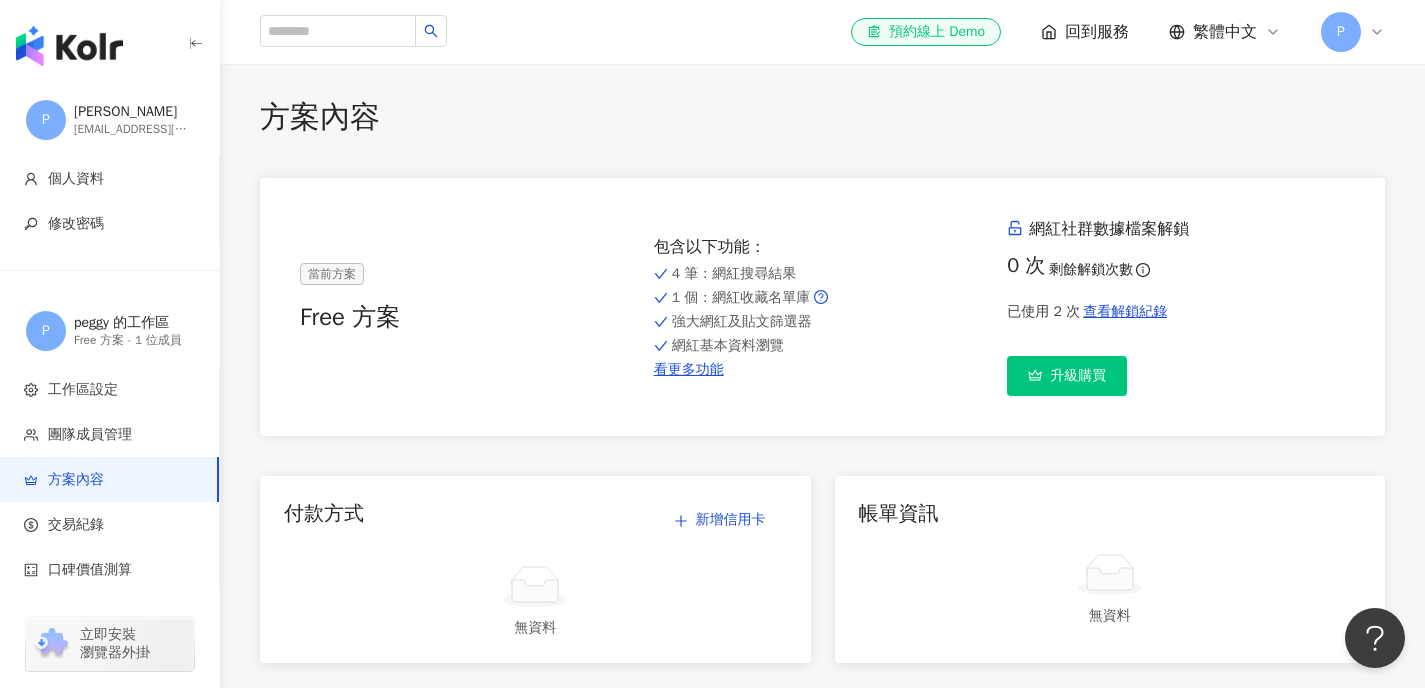 scroll, scrollTop: 9, scrollLeft: 0, axis: vertical 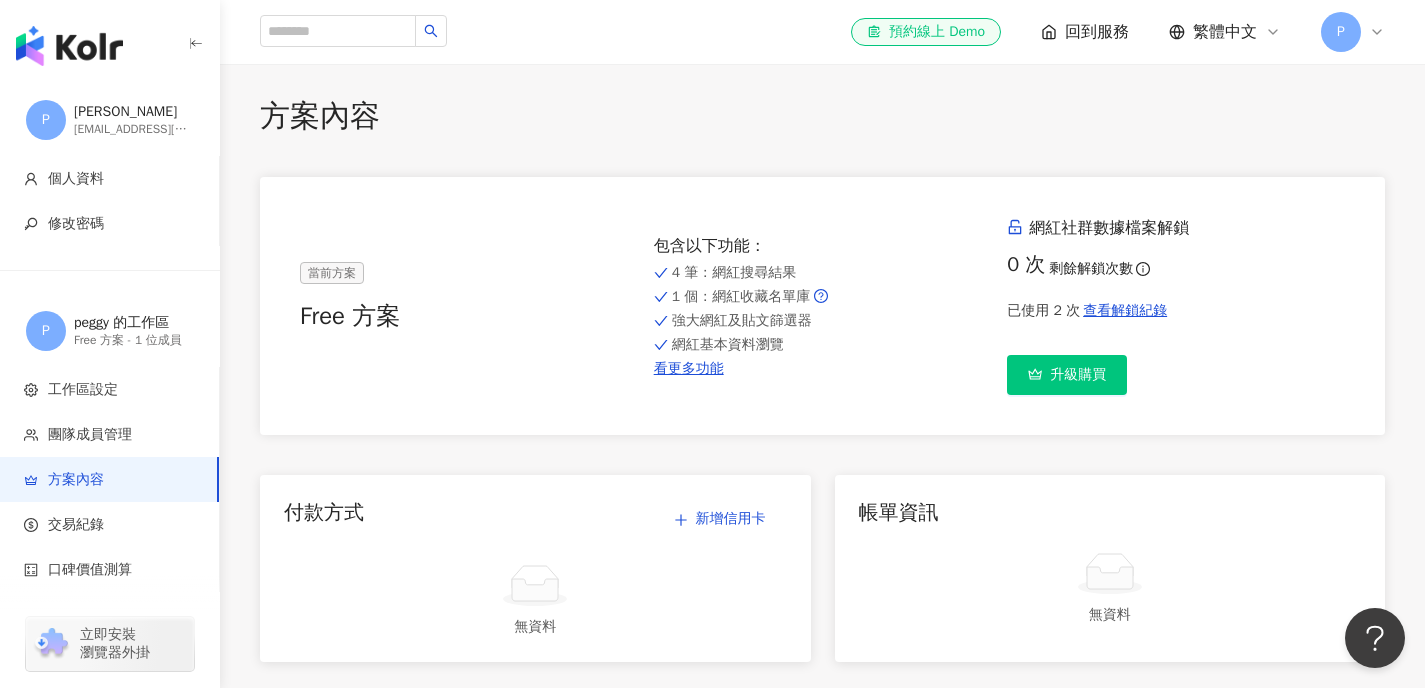 click on "升級購買" at bounding box center [1078, 375] 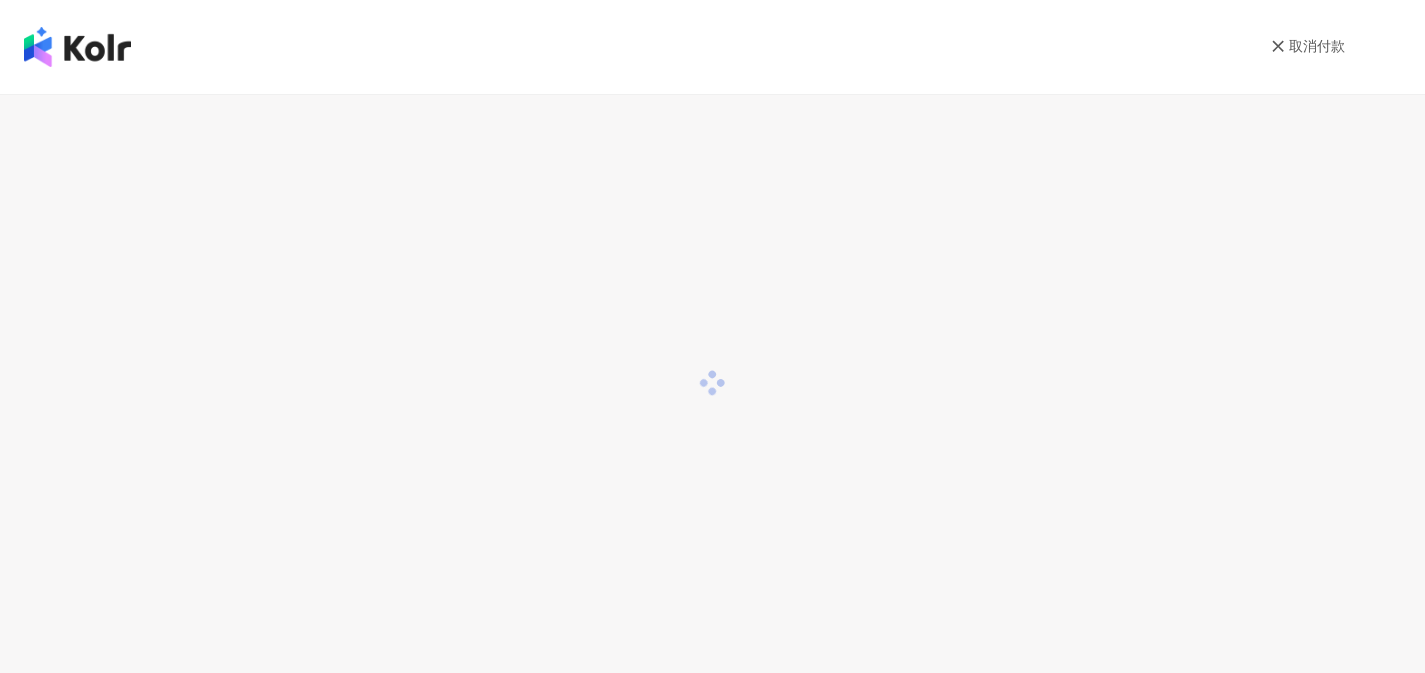 scroll, scrollTop: 0, scrollLeft: 0, axis: both 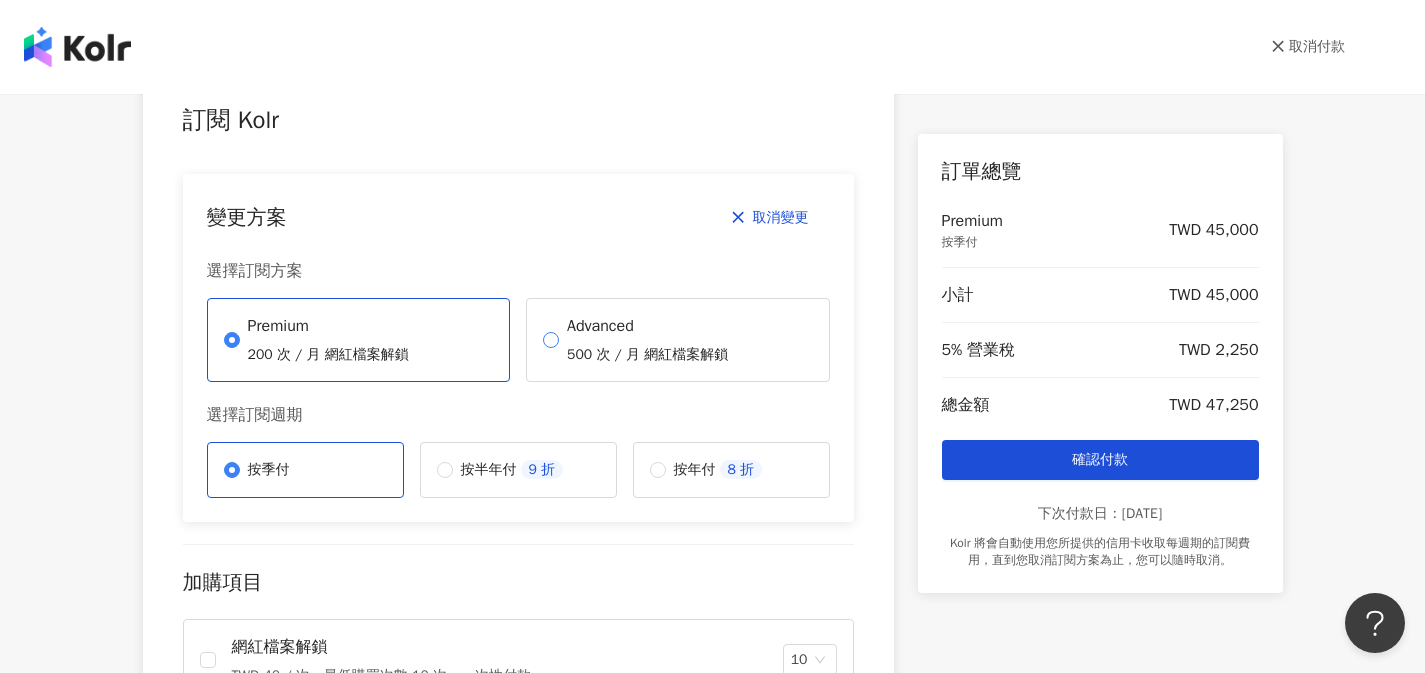 click on "500 次 / 月 網紅檔案解鎖" at bounding box center (647, 355) 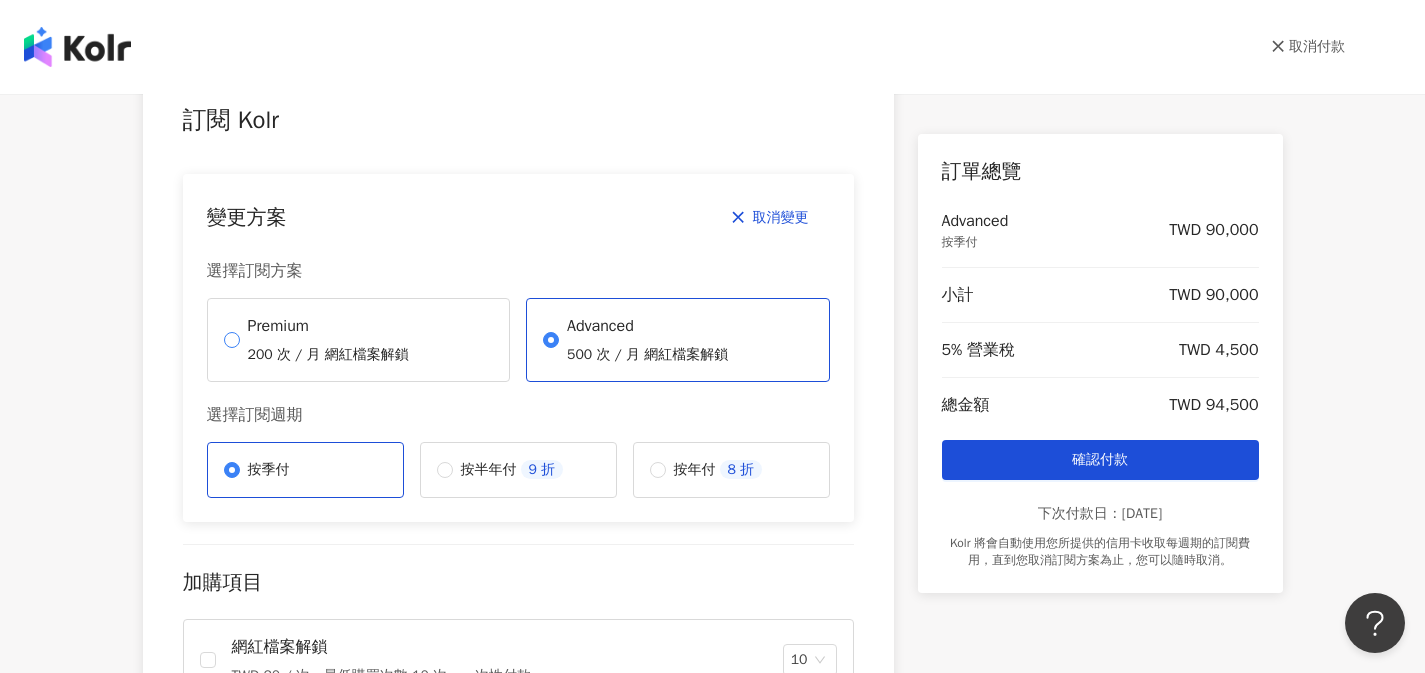 click on "Premium 200 次 / 月 網紅檔案解鎖" at bounding box center (328, 340) 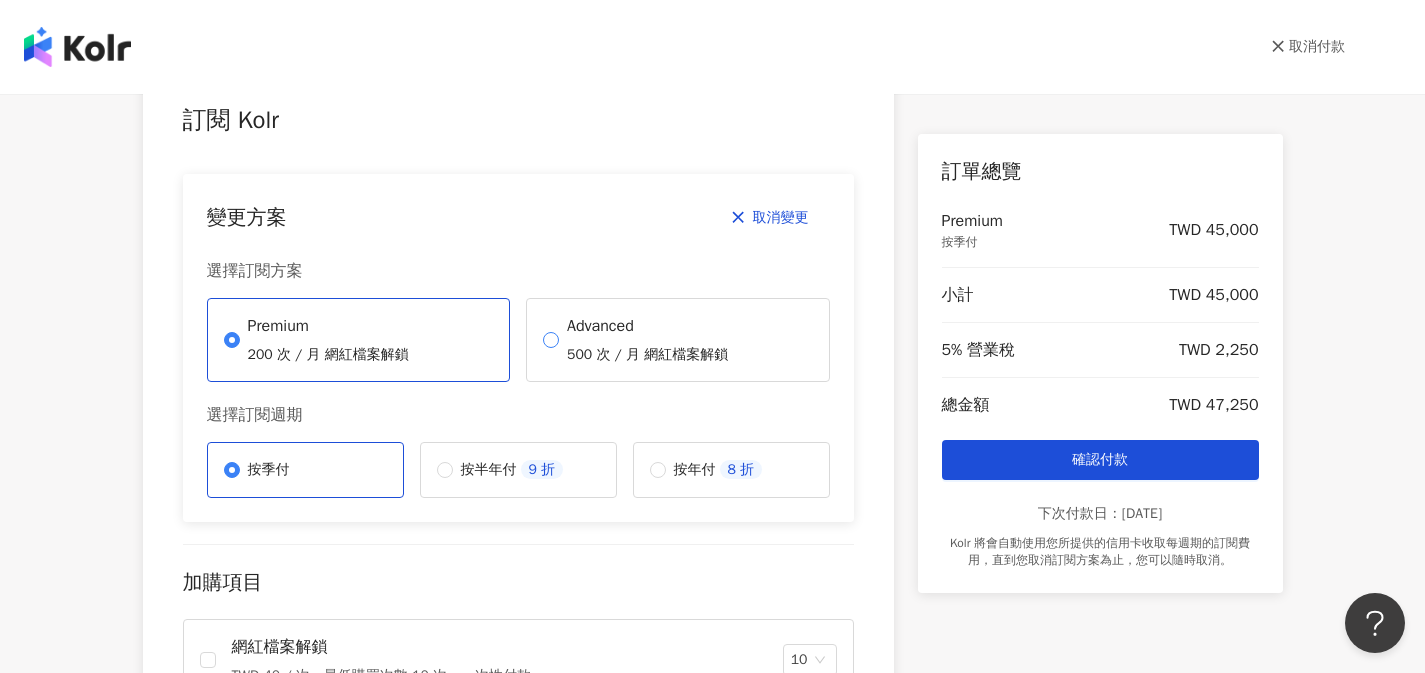 click on "500 次 / 月 網紅檔案解鎖" at bounding box center (647, 355) 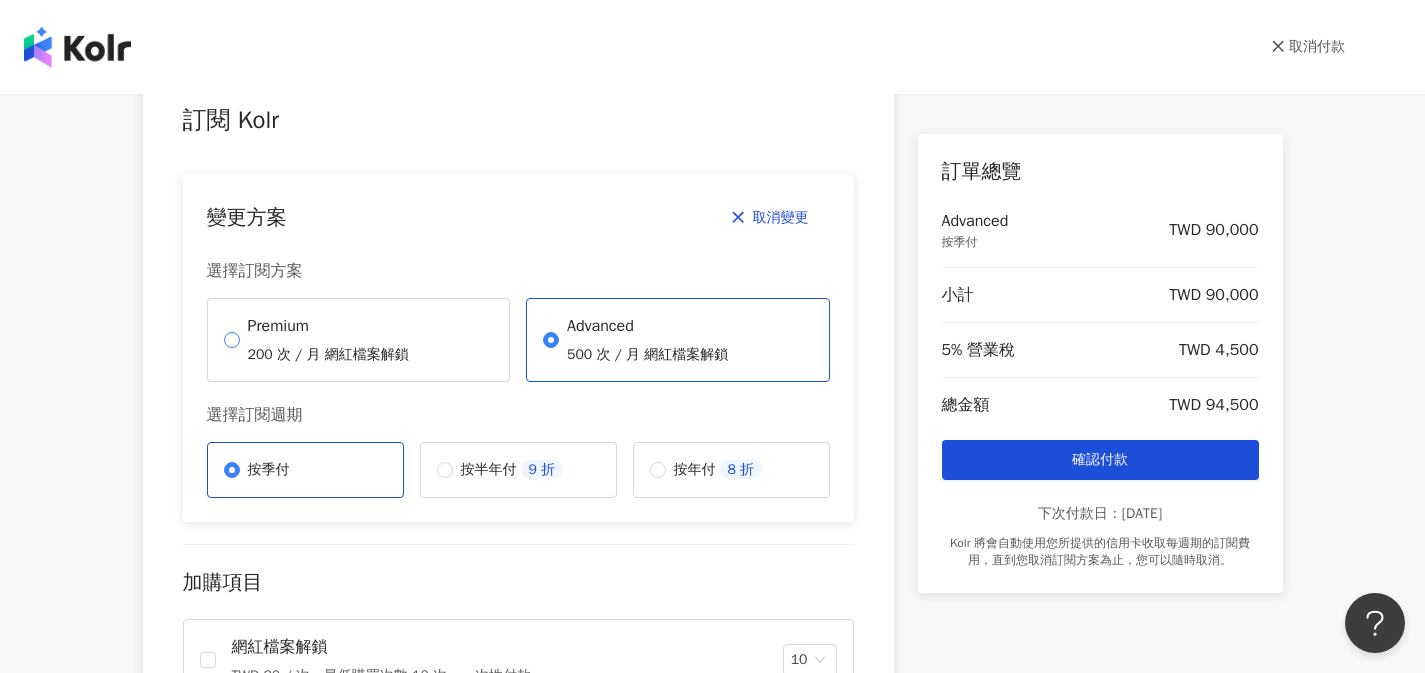 click on "Premium 200 次 / 月 網紅檔案解鎖" at bounding box center (328, 340) 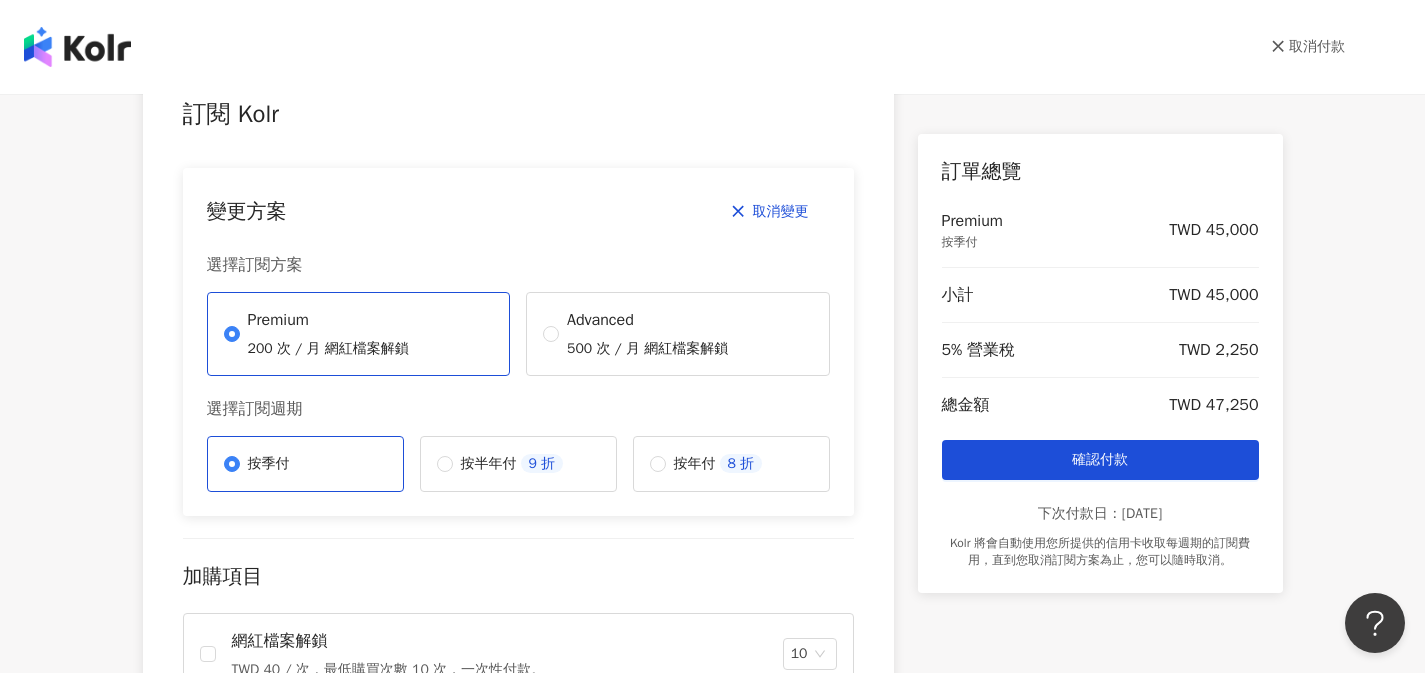 scroll, scrollTop: 71, scrollLeft: 0, axis: vertical 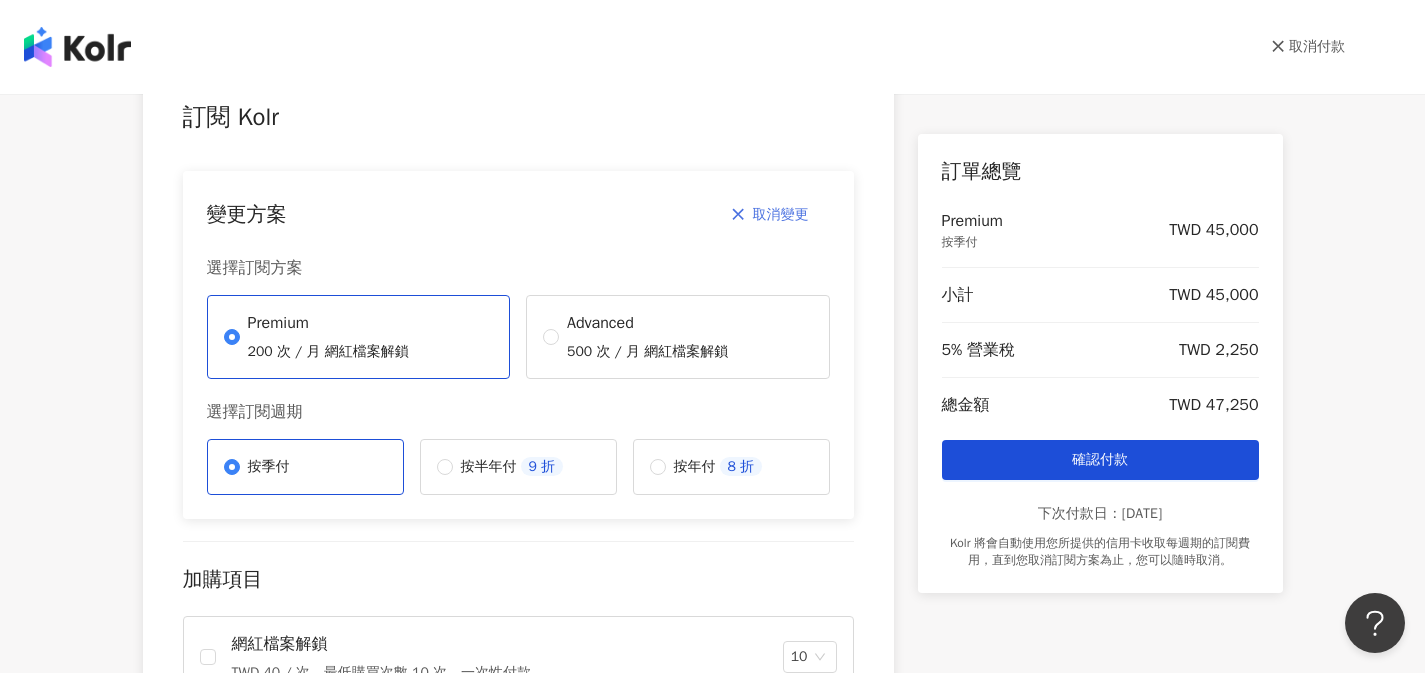 click on "取消變更" at bounding box center [781, 215] 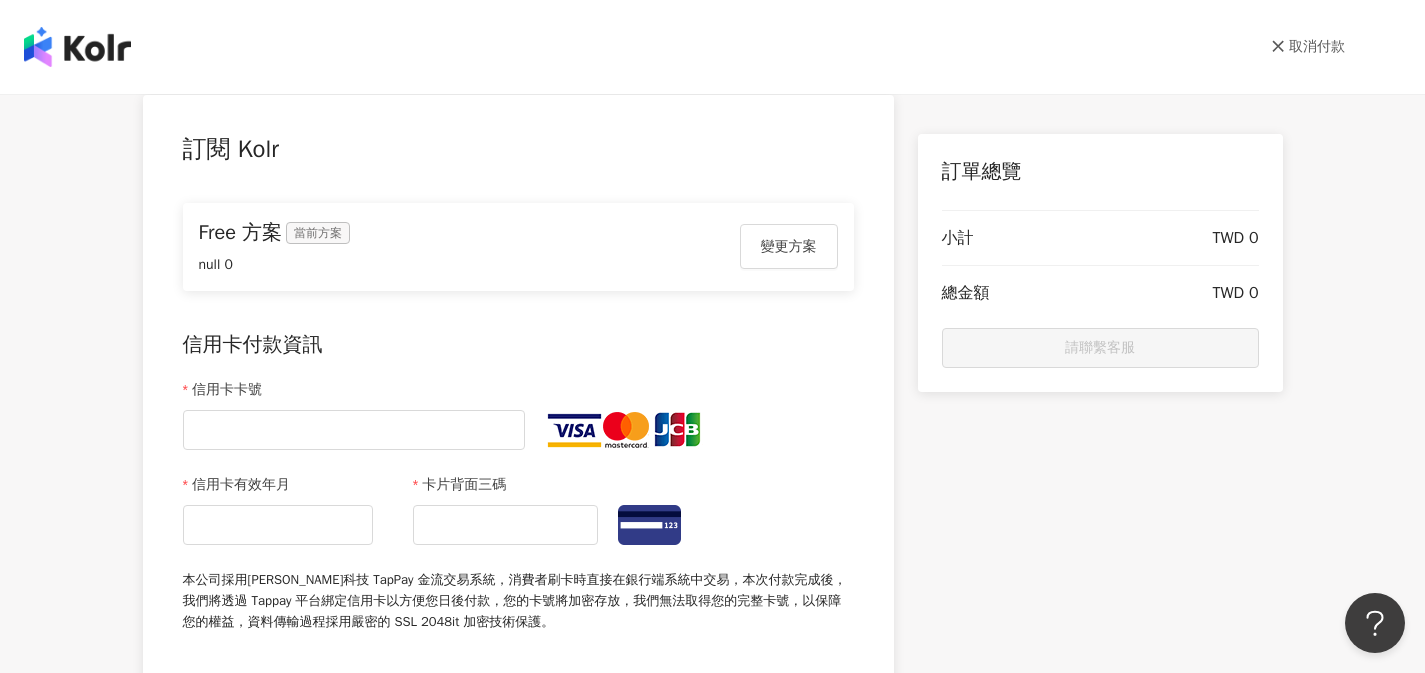 scroll, scrollTop: 30, scrollLeft: 0, axis: vertical 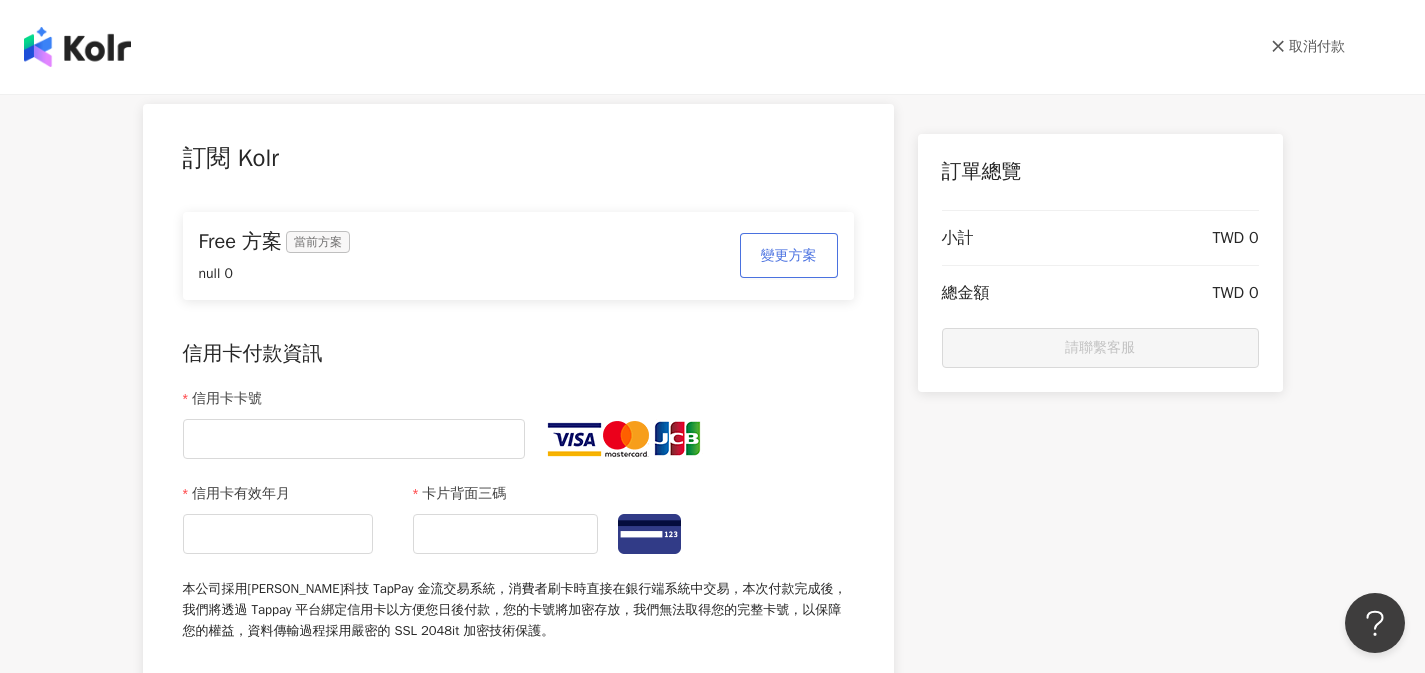click on "變更方案" at bounding box center [789, 256] 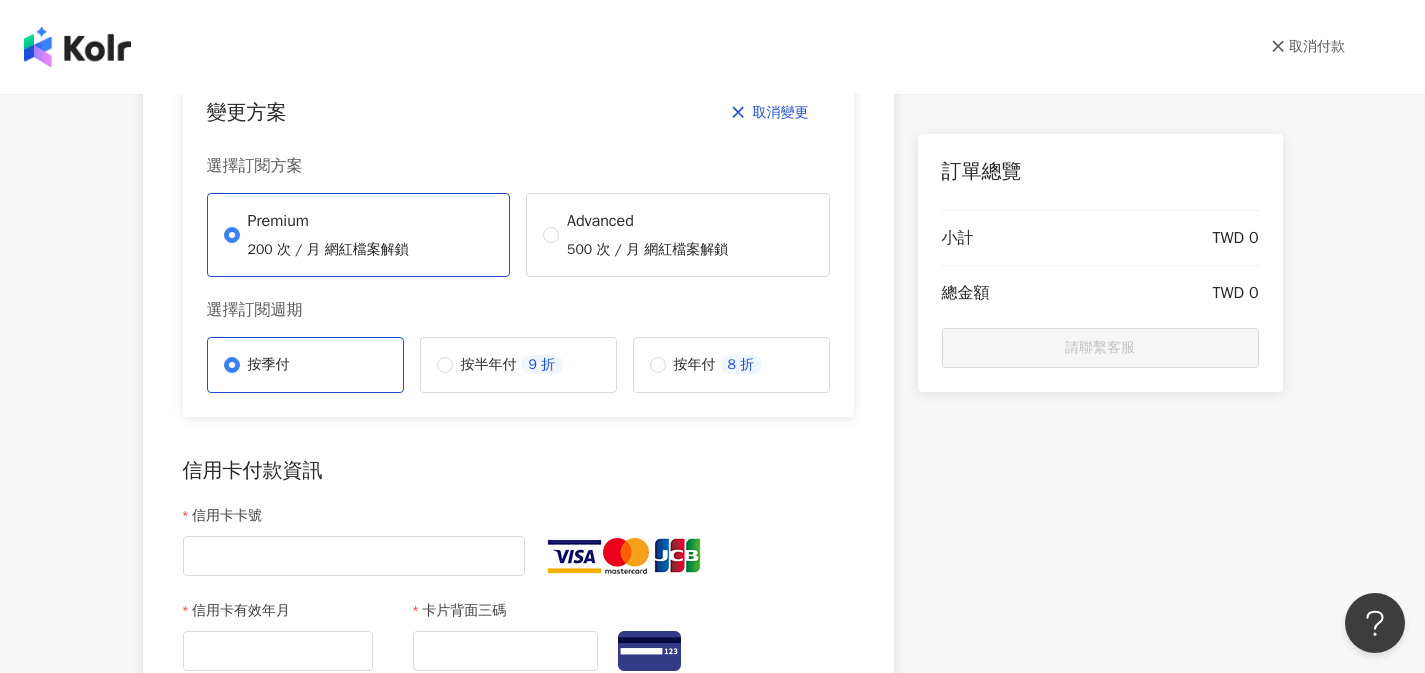 scroll, scrollTop: 216, scrollLeft: 0, axis: vertical 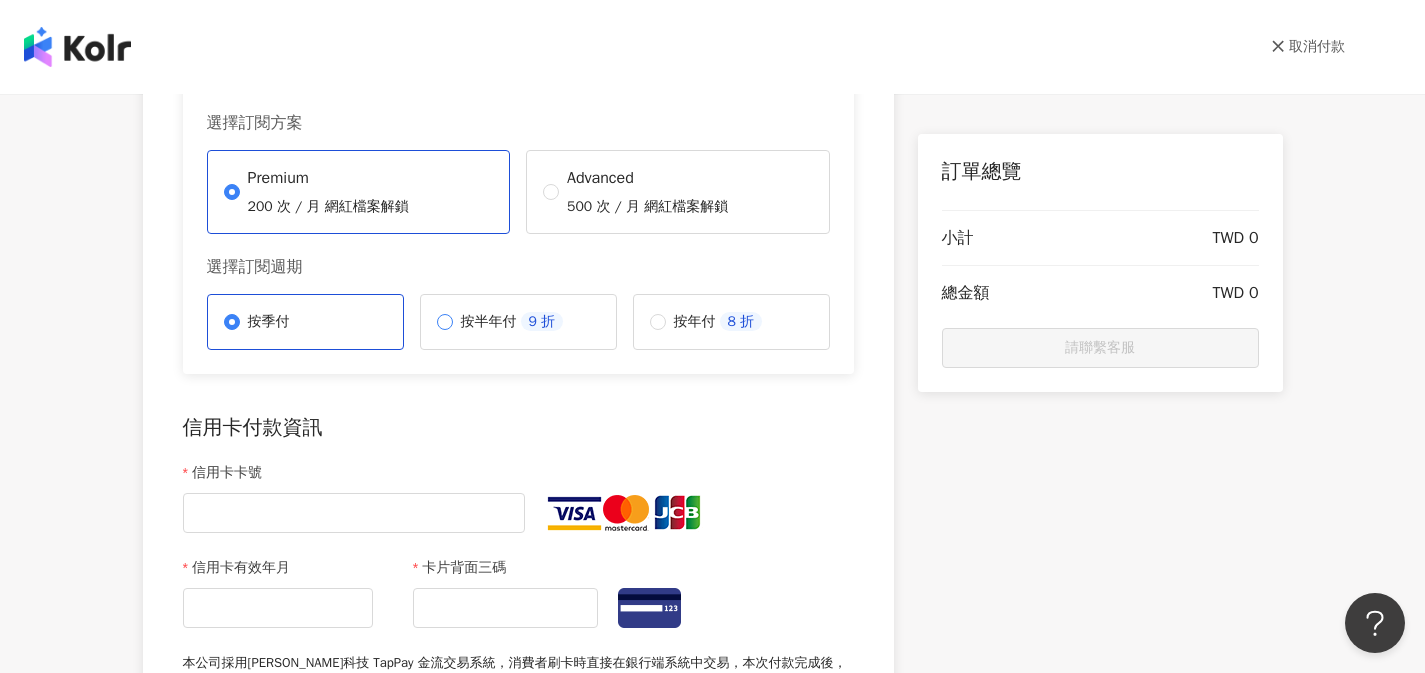 click on "按半年付 9 折" at bounding box center (518, 322) 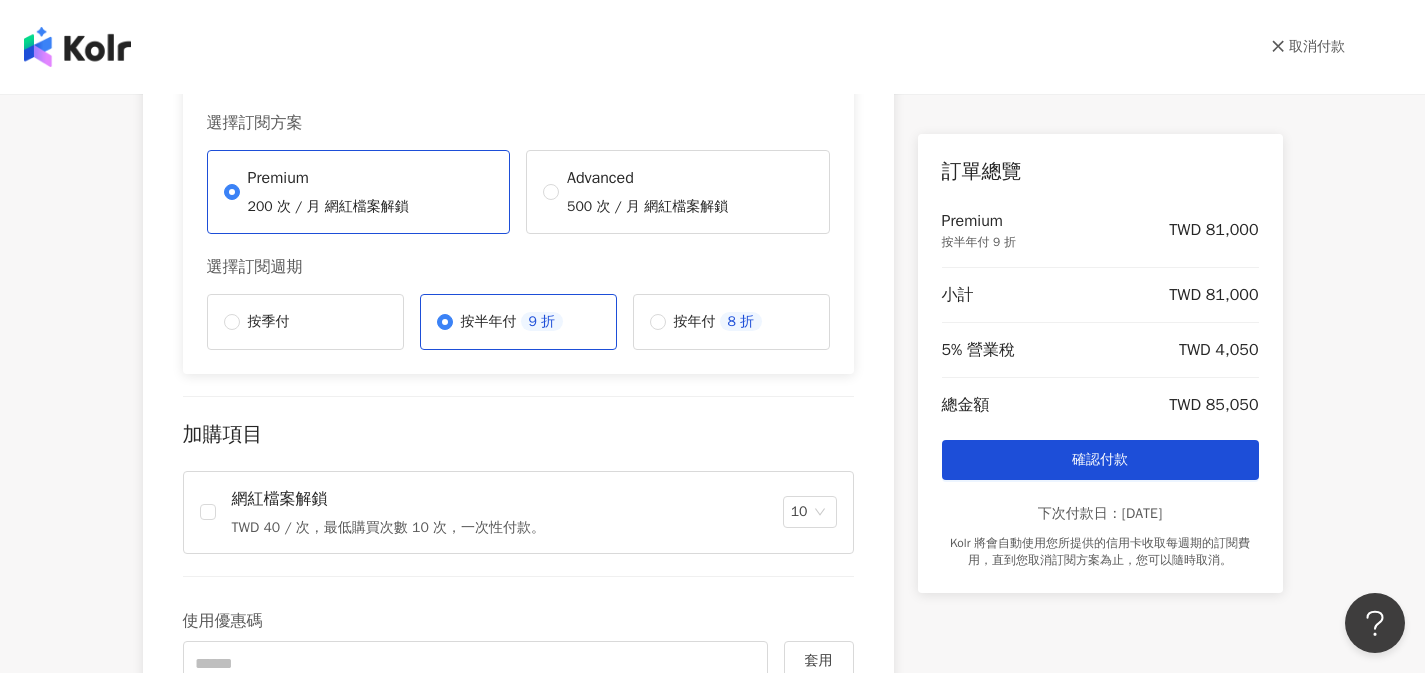 scroll, scrollTop: 202, scrollLeft: 0, axis: vertical 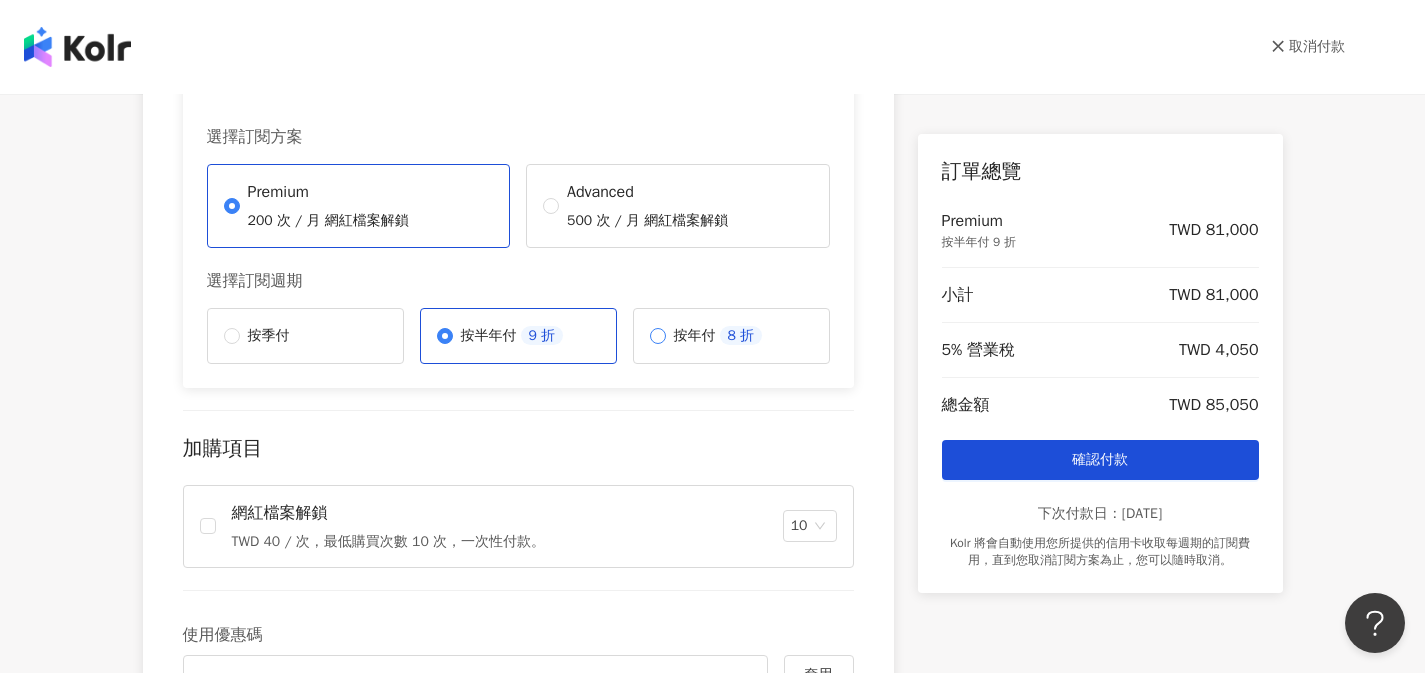click on "按年付 8 折" at bounding box center [731, 336] 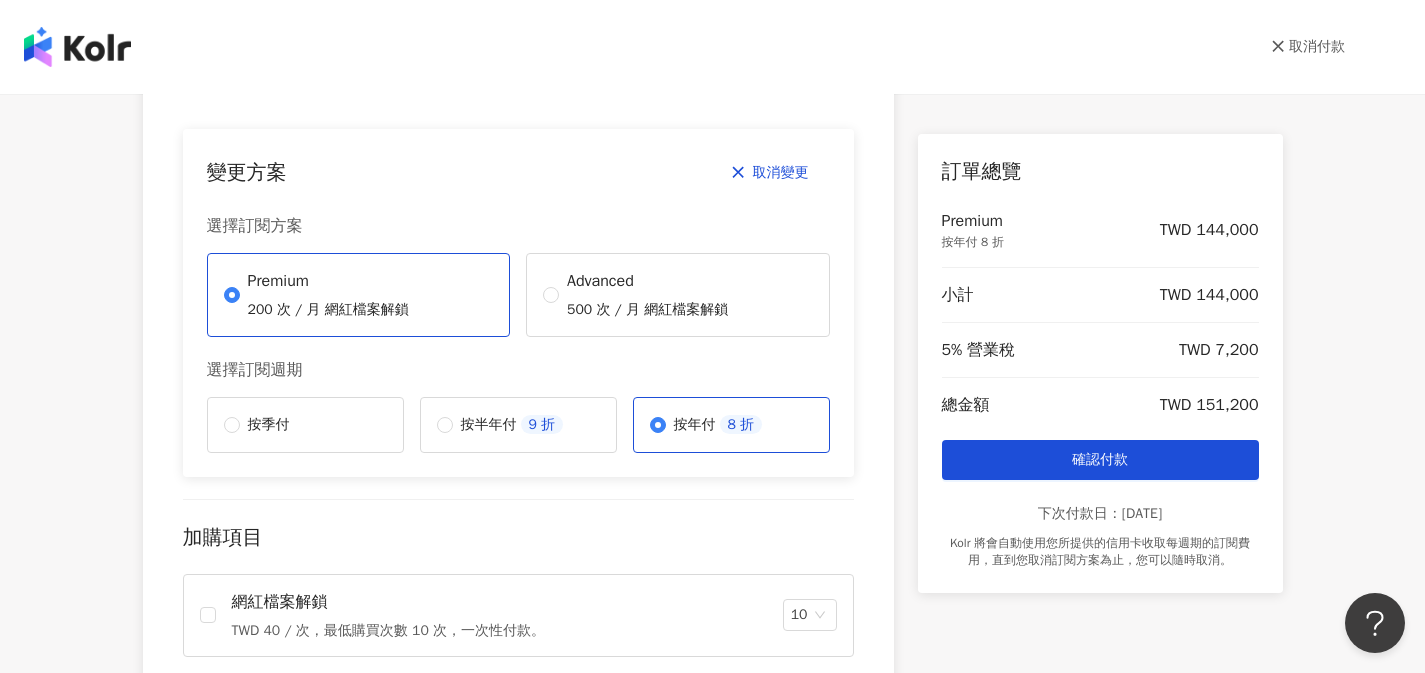 scroll, scrollTop: 0, scrollLeft: 0, axis: both 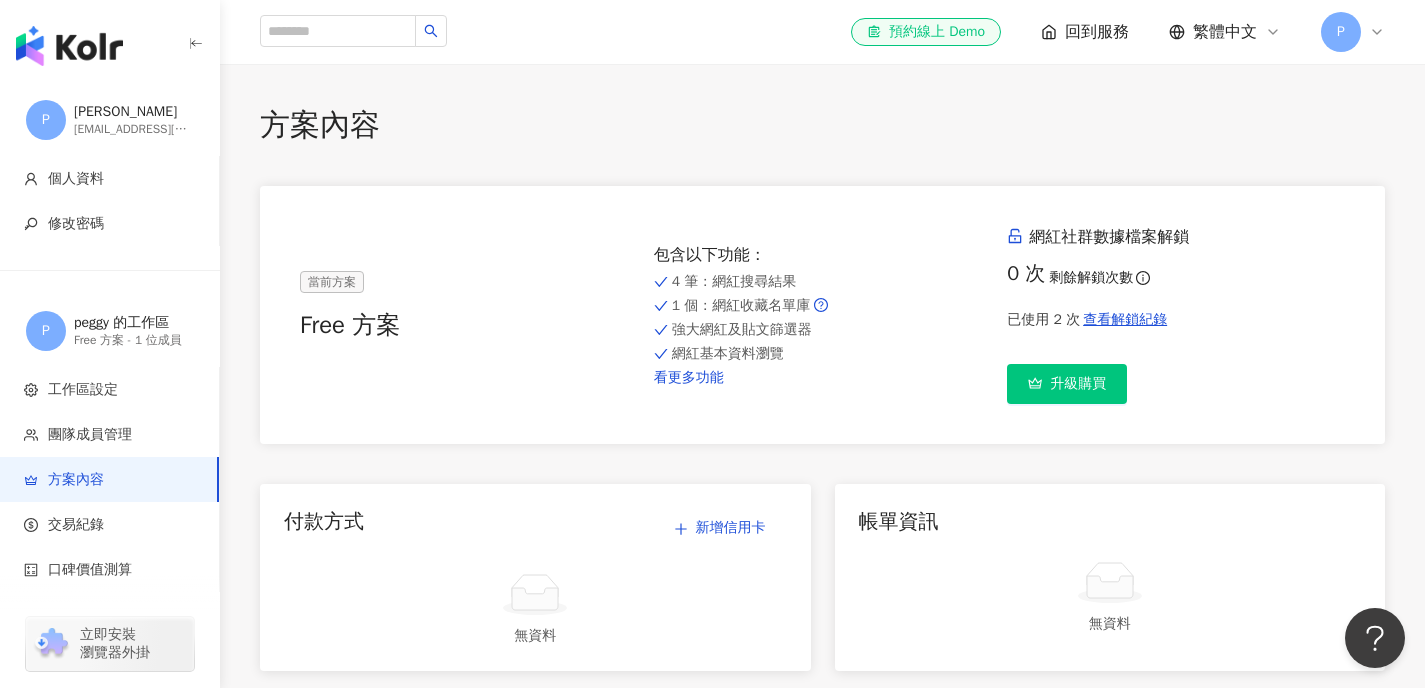 click on "看更多功能" at bounding box center (823, 378) 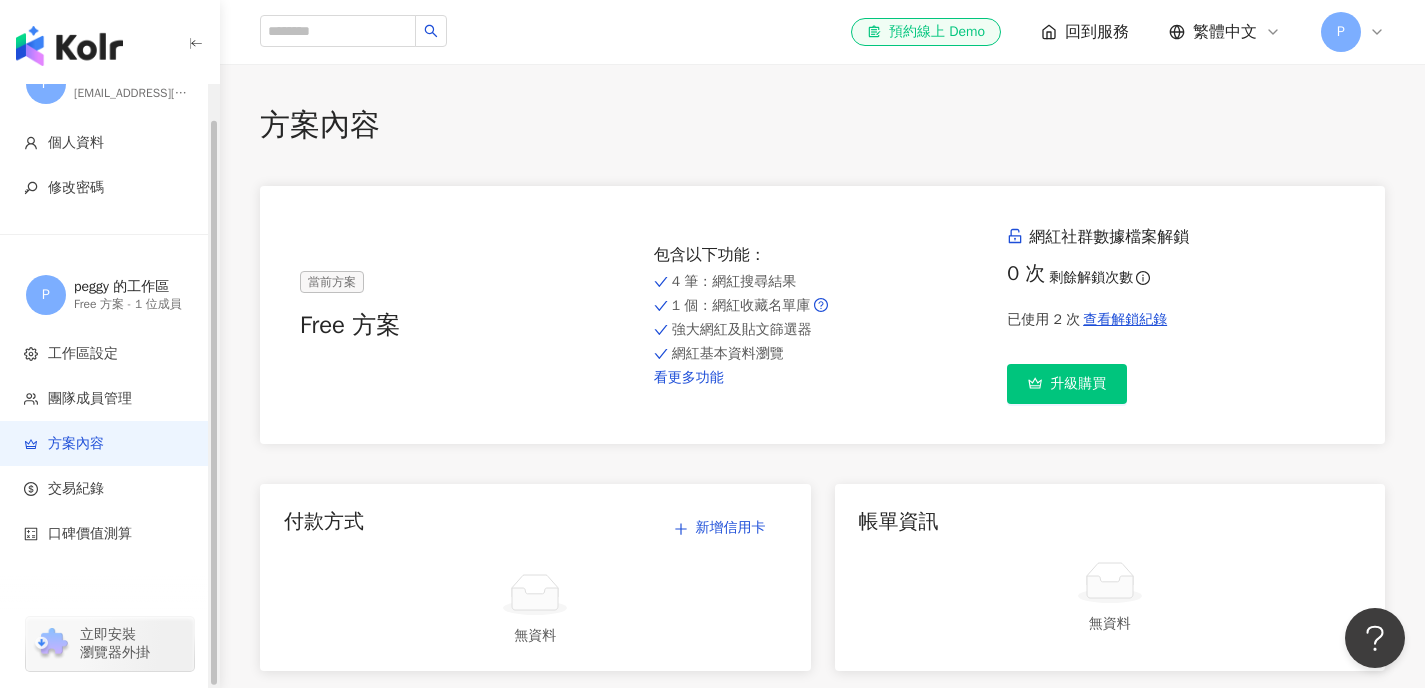 scroll, scrollTop: 0, scrollLeft: 0, axis: both 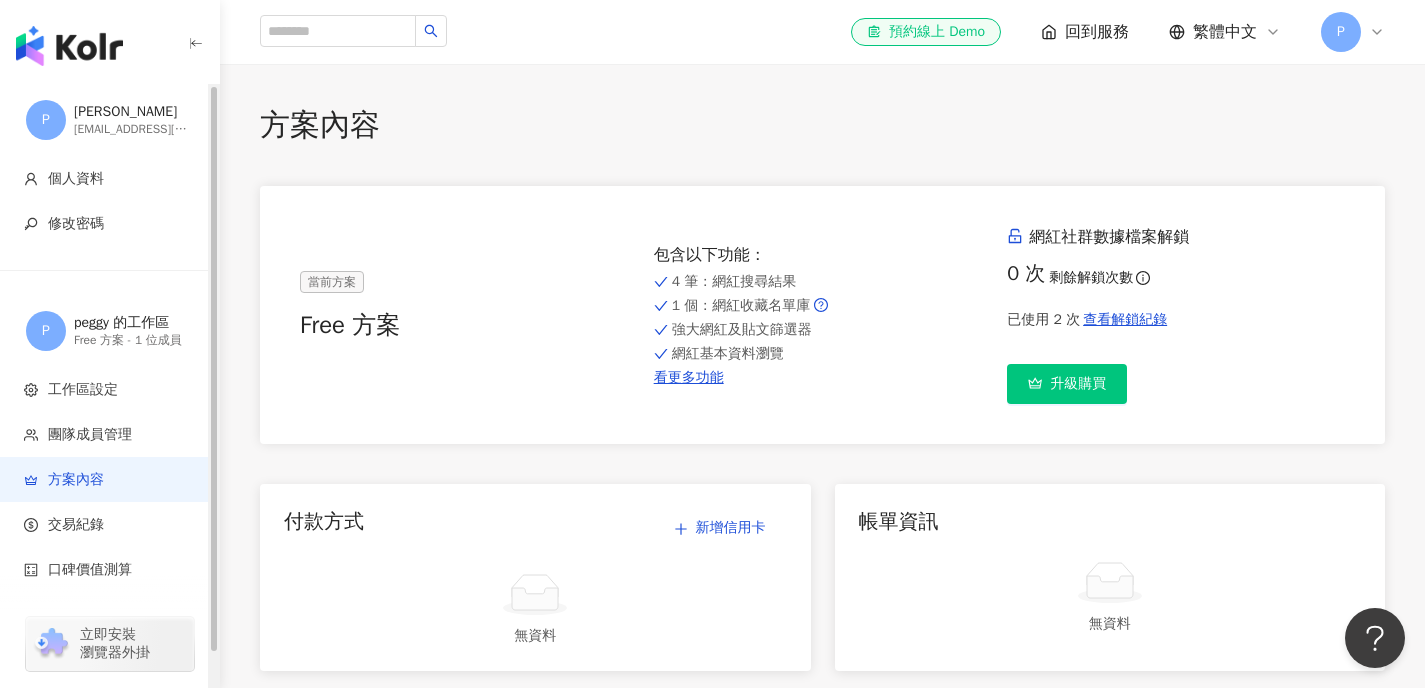 click 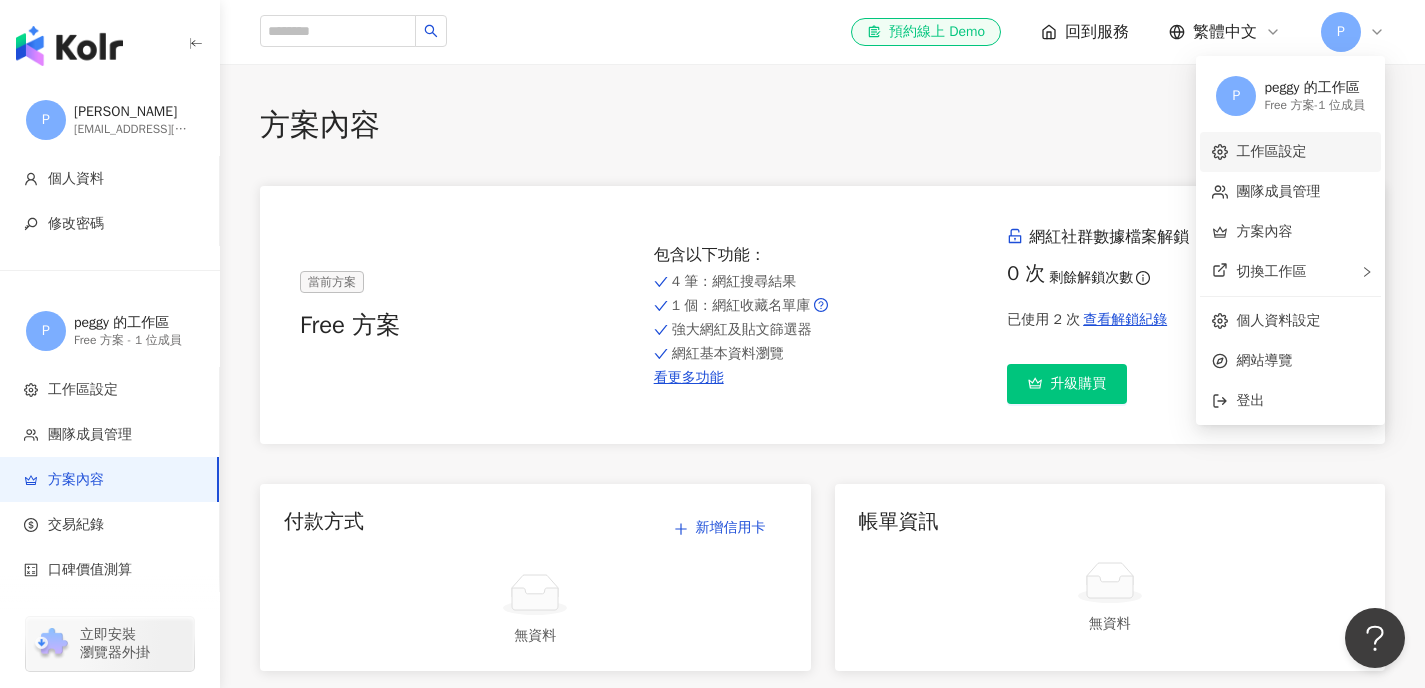 click on "工作區設定" at bounding box center (1271, 151) 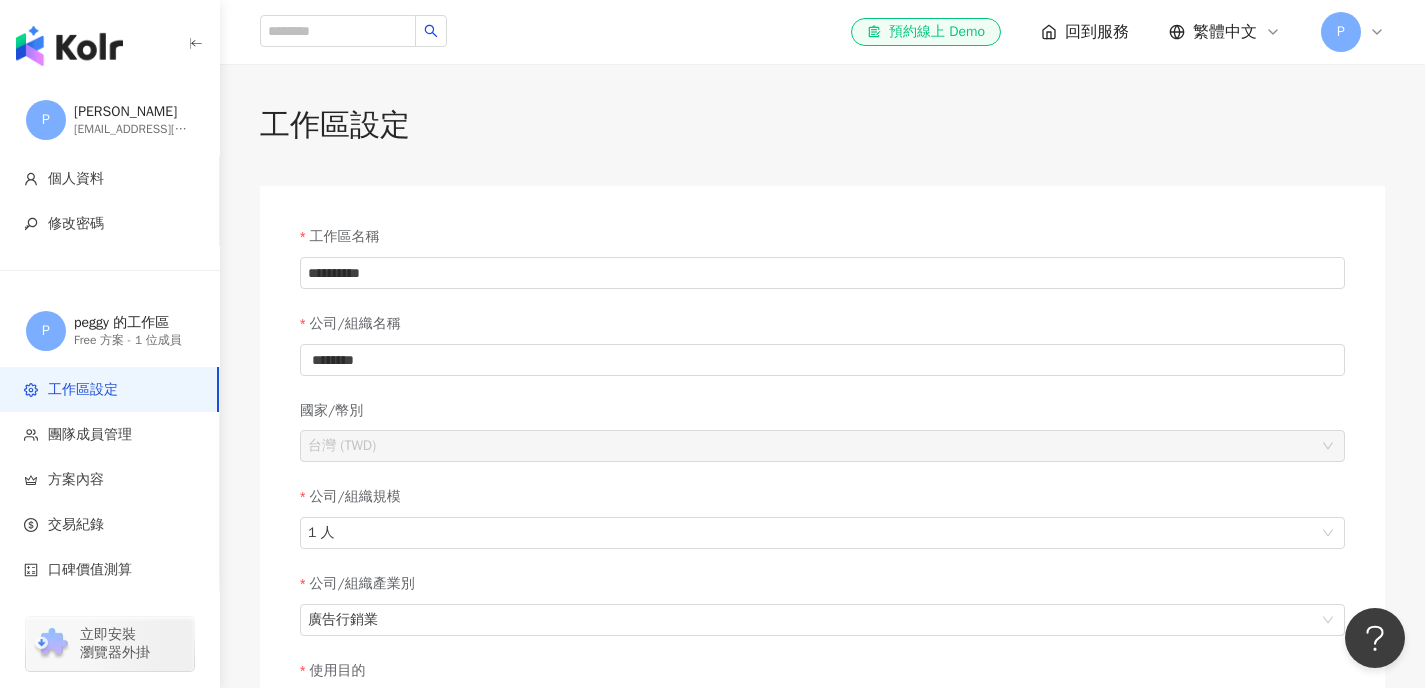 click 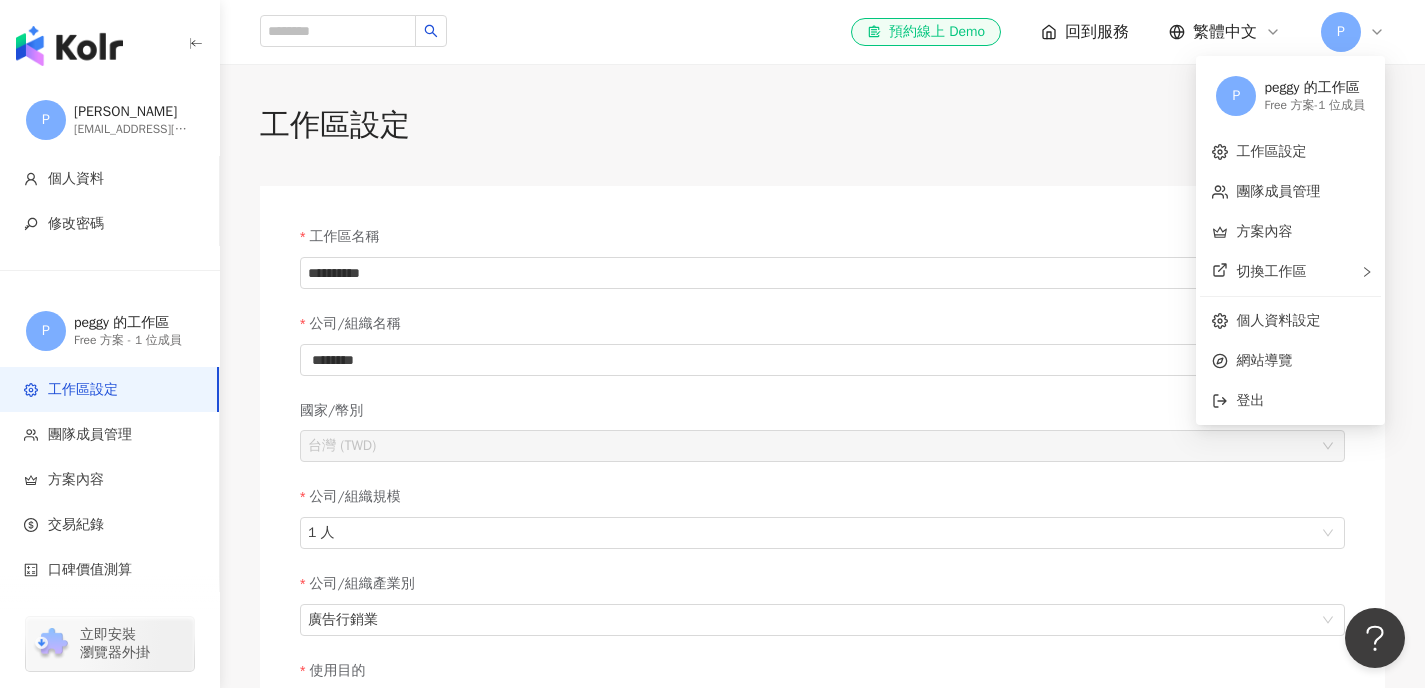 click on "**********" at bounding box center [822, 581] 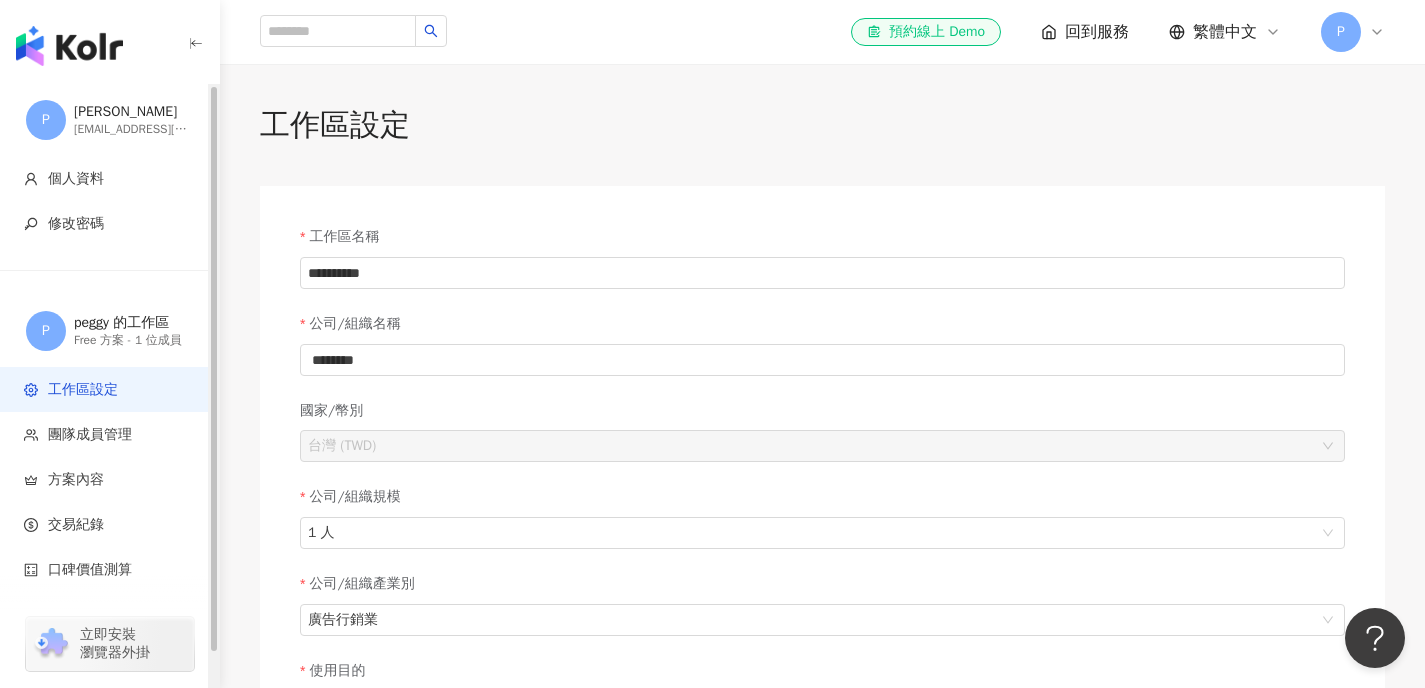 click on "peggy" at bounding box center [134, 112] 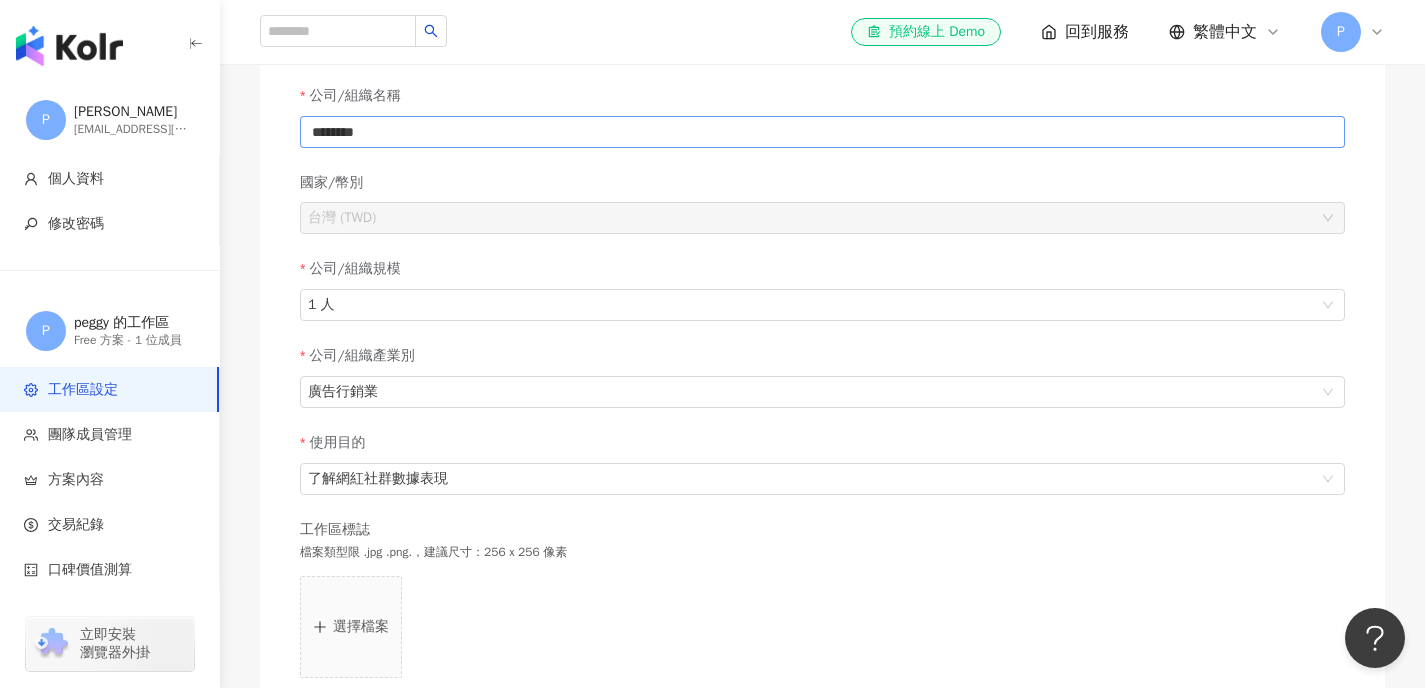 scroll, scrollTop: 0, scrollLeft: 0, axis: both 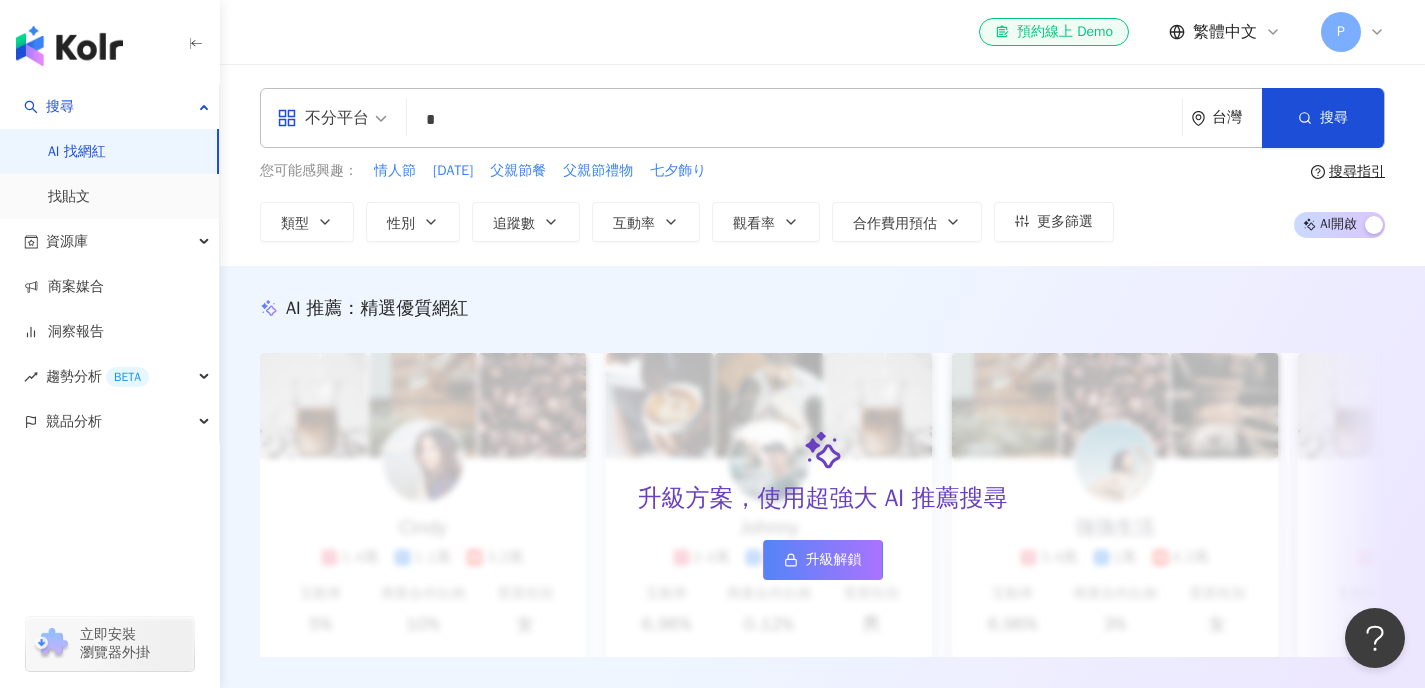 type on "*" 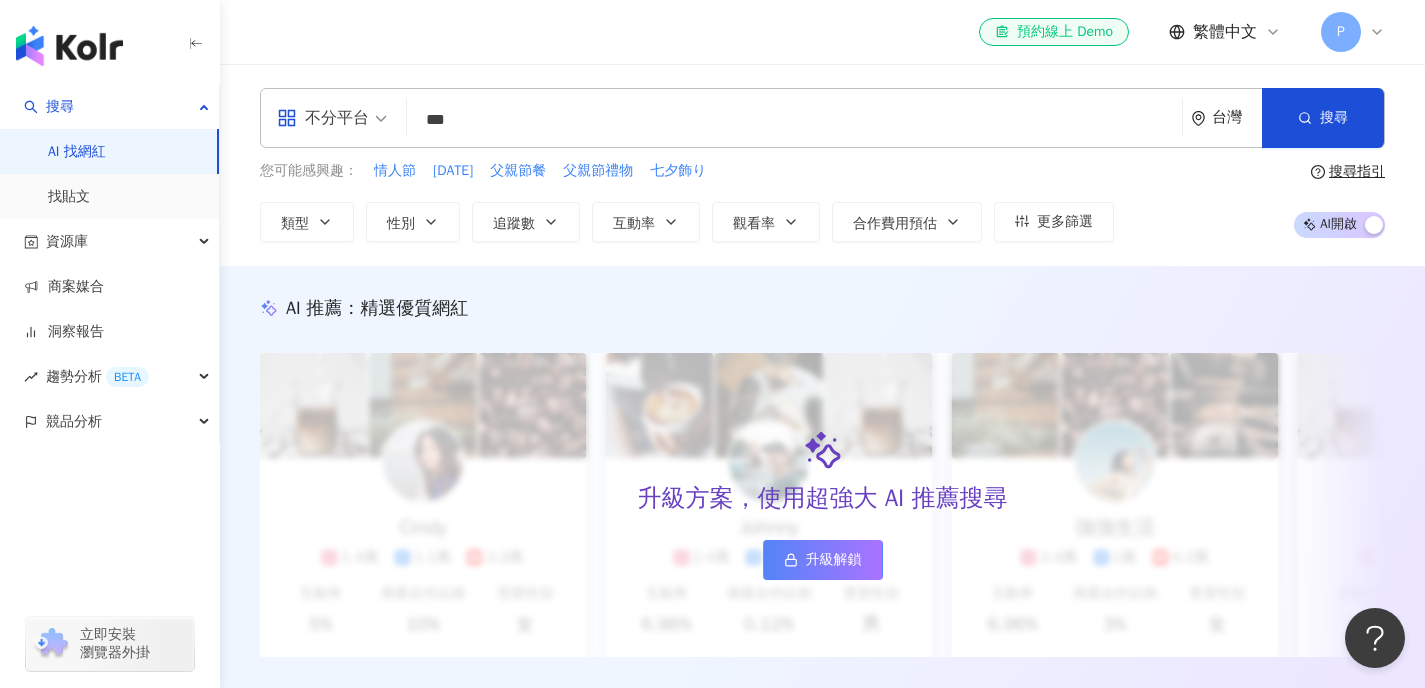 type on "*" 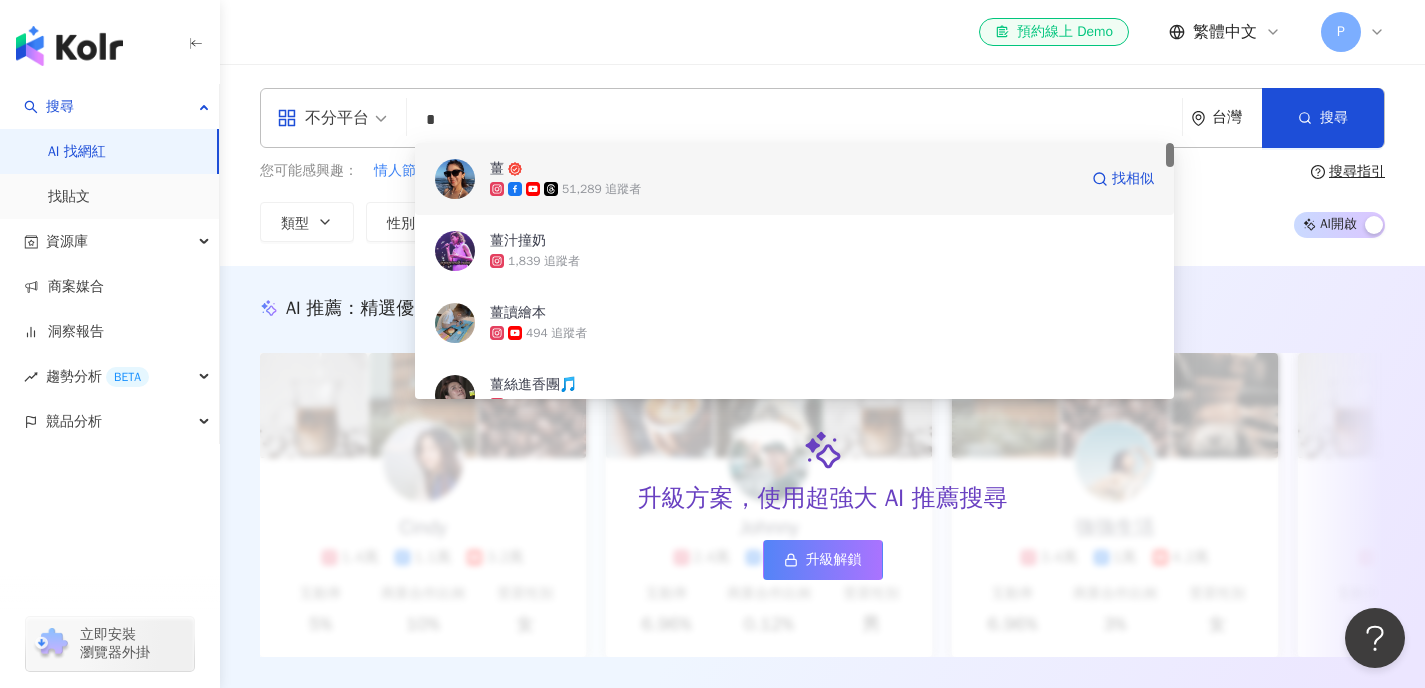 click on "薑" at bounding box center [783, 169] 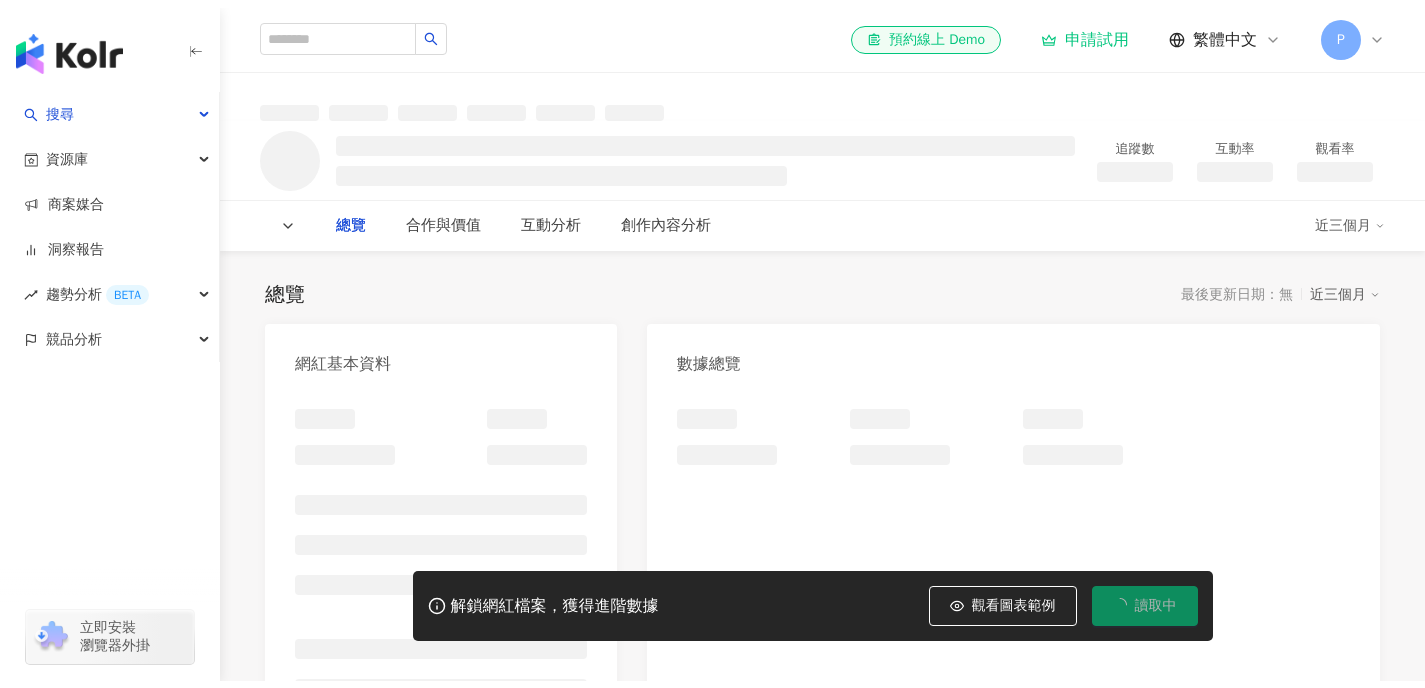scroll, scrollTop: 0, scrollLeft: 0, axis: both 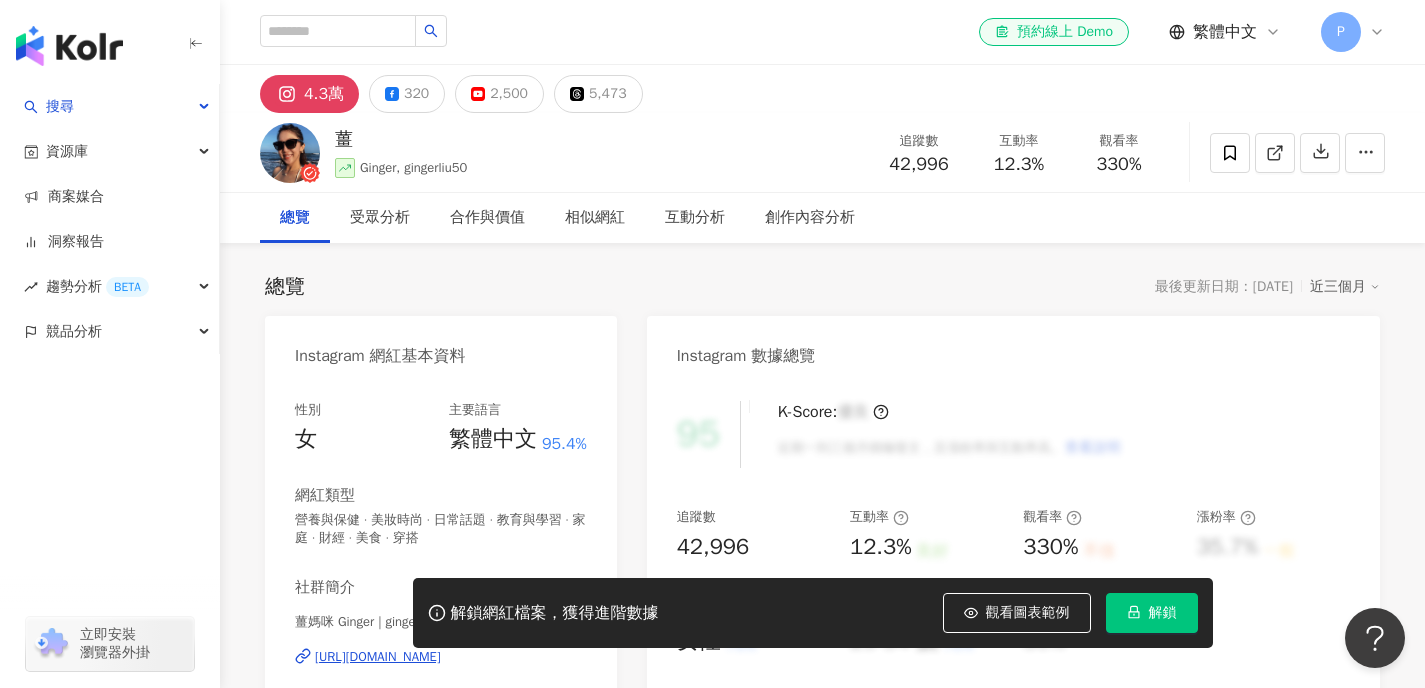 click on "解鎖" at bounding box center [1152, 613] 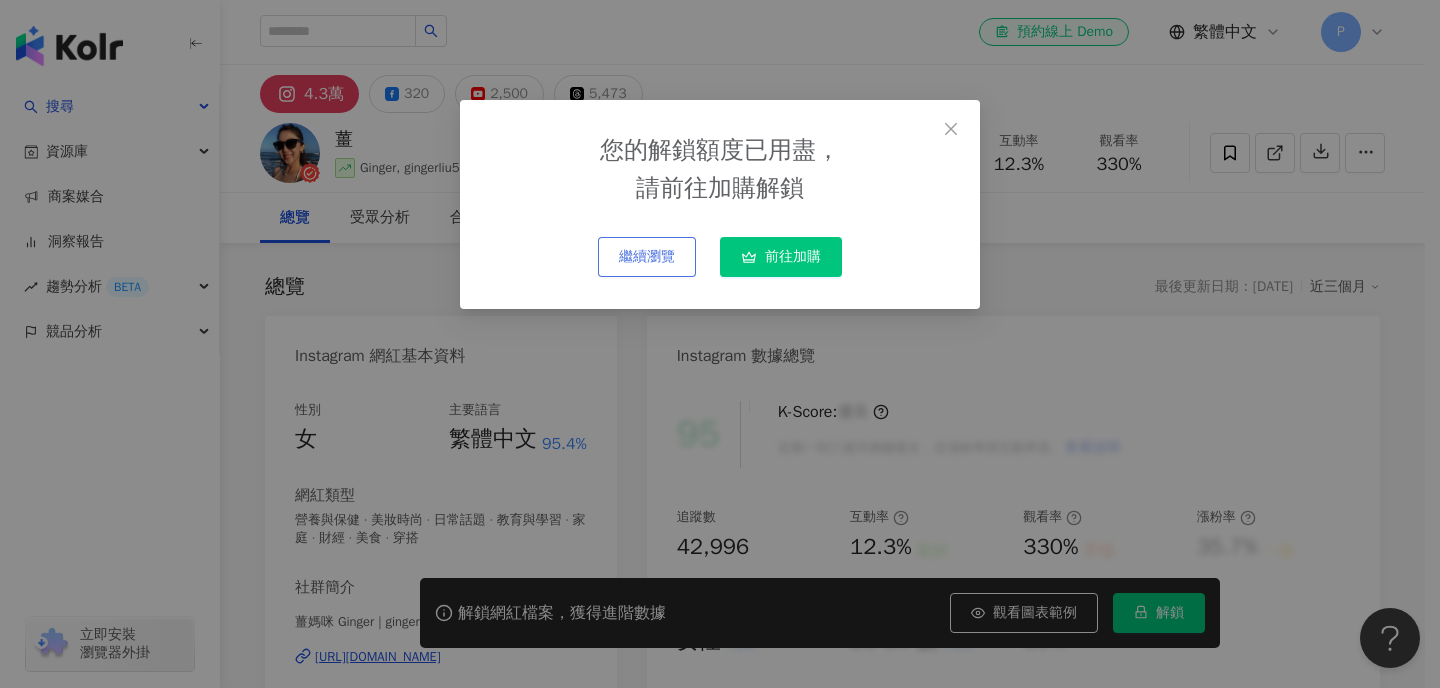 click on "繼續瀏覽" at bounding box center (647, 257) 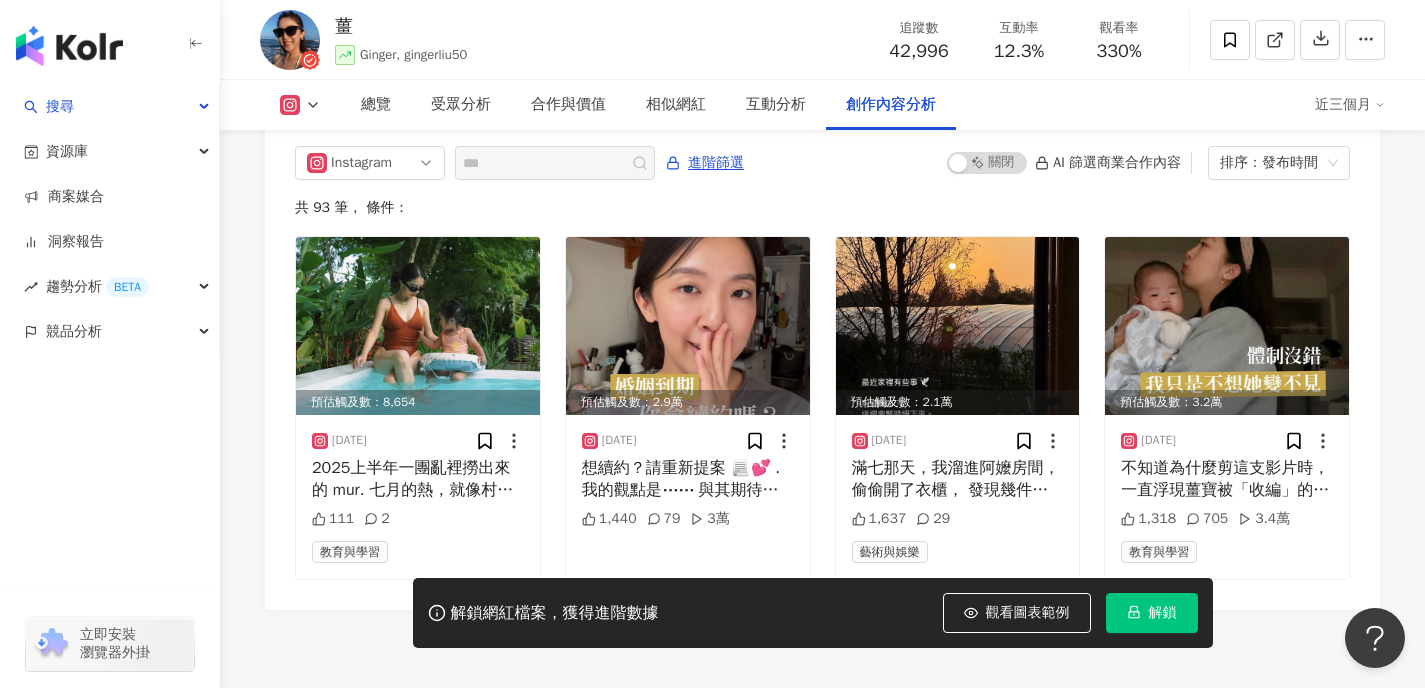 scroll, scrollTop: 6100, scrollLeft: 0, axis: vertical 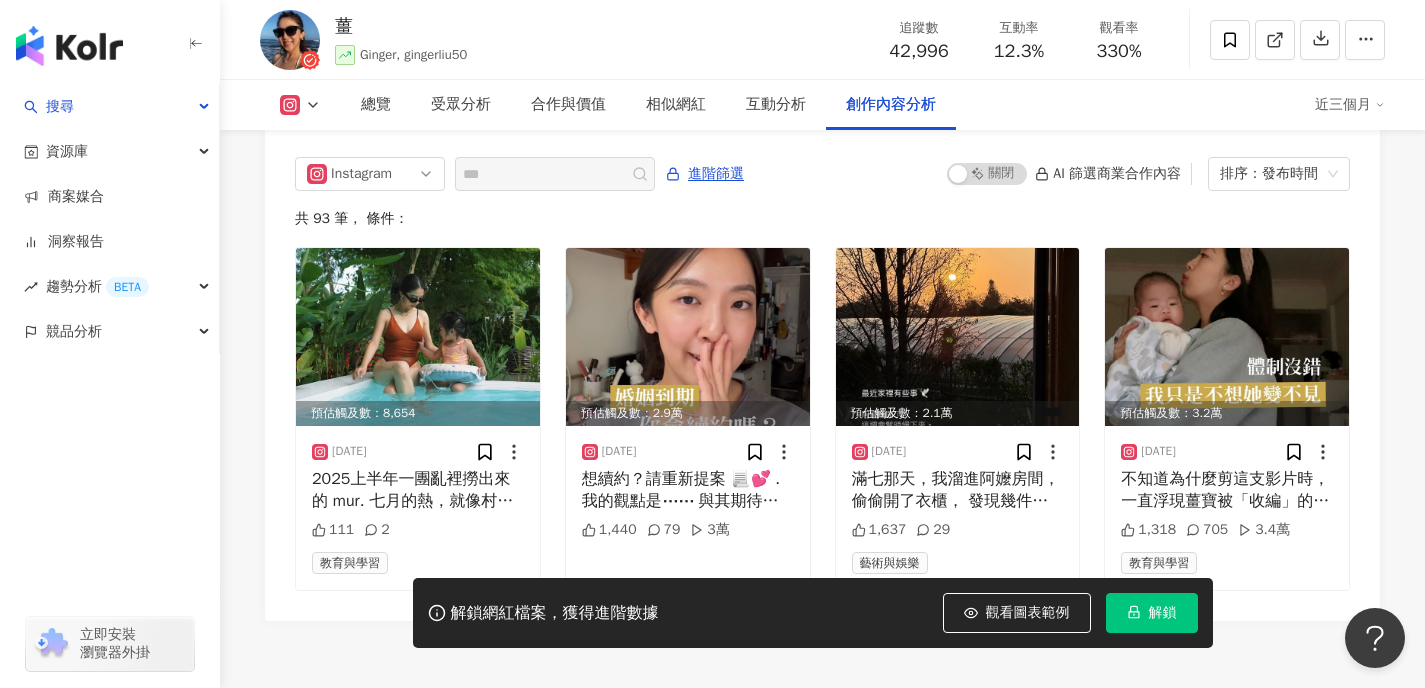 click on "Instagram 進階篩選 啟動 關閉 AI 篩選商業合作內容 排序：發布時間 共 93 筆 ，   條件： 預估觸及數：8,654 [DATE] 2025上半年一團亂裡撈出來的 mur.
七月的熱，就像村上春樹說的，
是所有的老虎都融化成奶油 🐅
① 「媽媽這什麼？」 不偏不倚的指在乳頭上
②「你的心在哪裡，你的寶藏也會在哪裡。」
-《牧羊人的奇幻之旅》
③ ④無條件的愛無發要求，
因為「無條件」本身就是很大的條件。
⑤ 人生有限也是種祝福，專注去愛、學著原諒，找回內心的力量與本質。
⑥⑦ 無襯墊零修圖 @yukariswim_tw
不用拔山而起，但能集中火力 ⛰️
⑧ 遵循上下左右都要20秒
⑨ 御姊薑寶的風格永遠跑在我前面
⑩ 廁所是神聖的所在，值得投資。
夏天未完待續 🐚🌴✨ 111 2 教育與學習 預估觸及數：2.9萬 [DATE] 1,440 79 3萬 預估觸及數：2.1萬 [DATE] 1,637 29 藝術與娛樂 [DATE] 1,318 705" at bounding box center [822, 379] 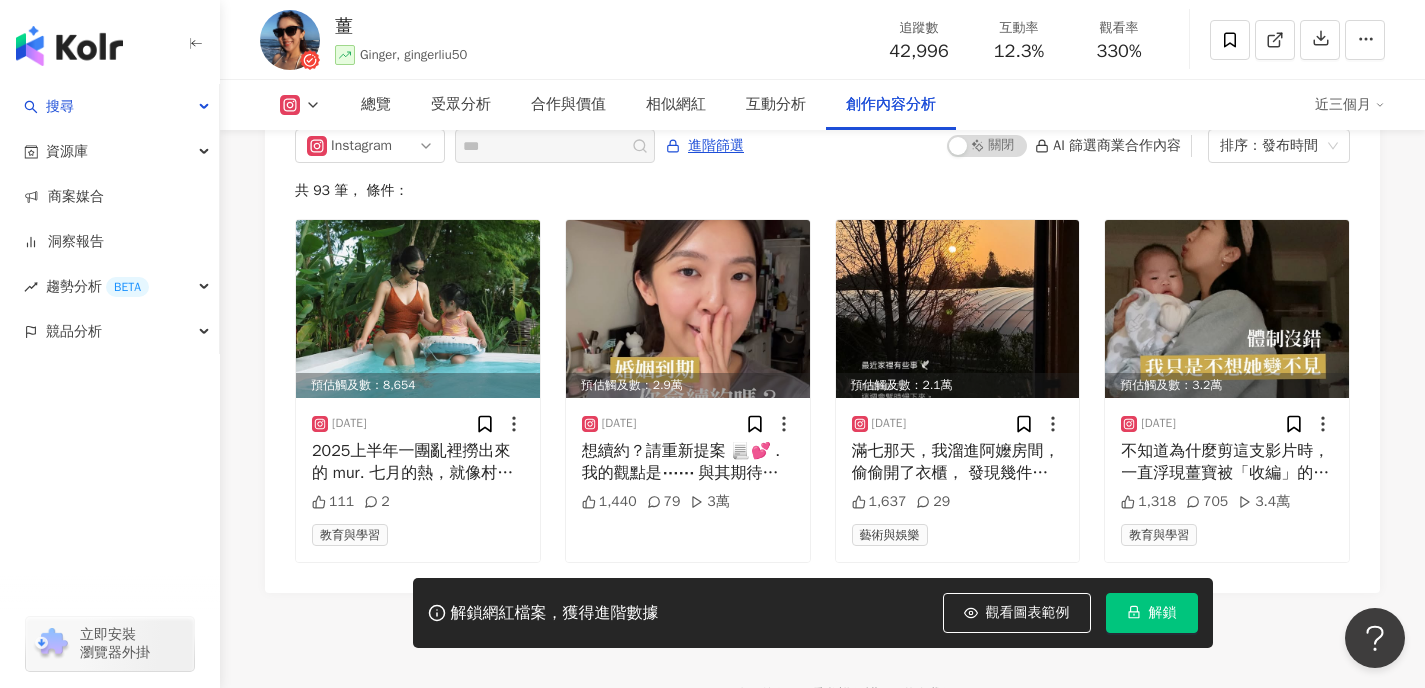 scroll, scrollTop: 6122, scrollLeft: 0, axis: vertical 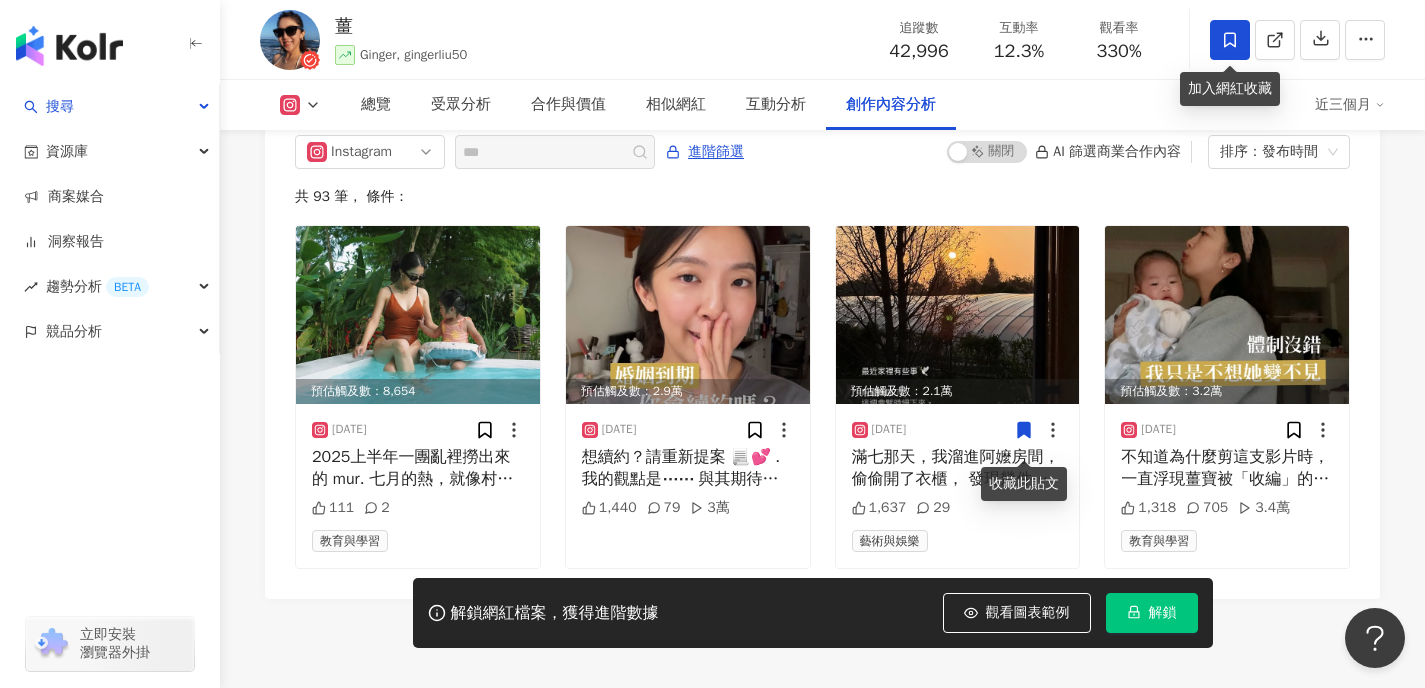 click 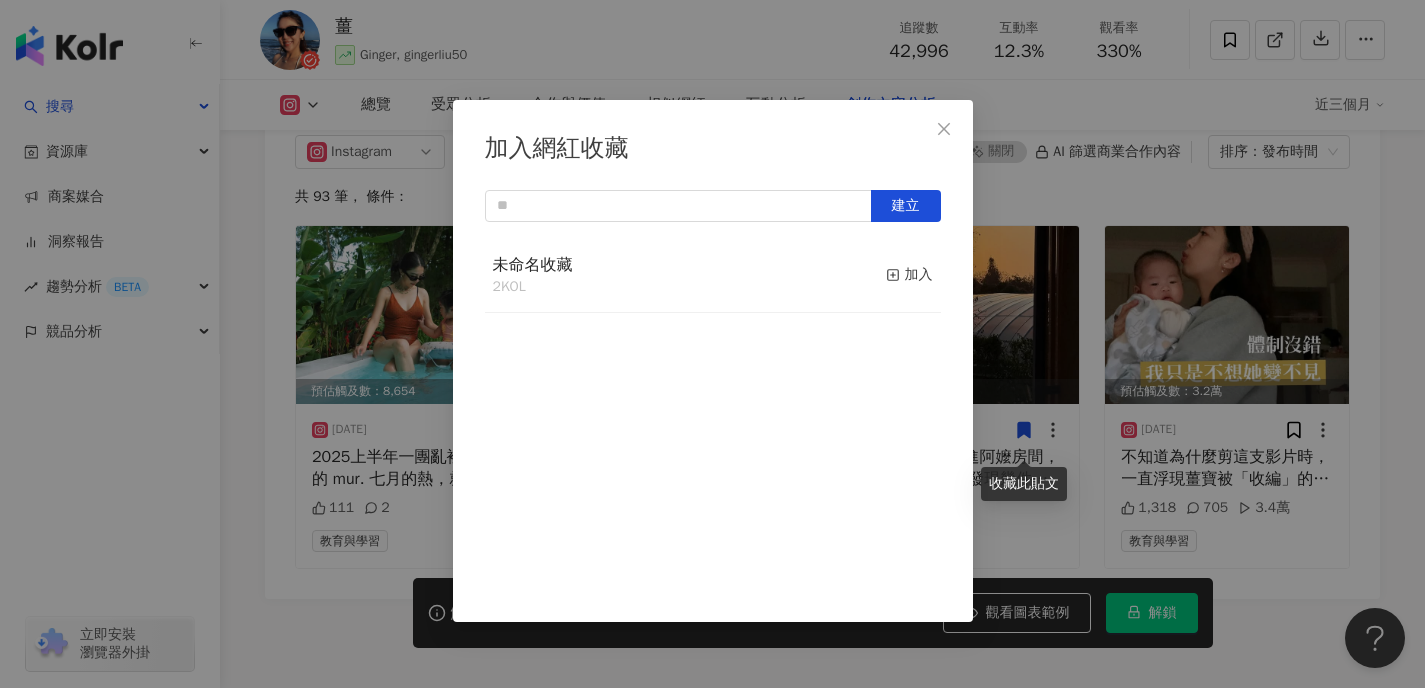click 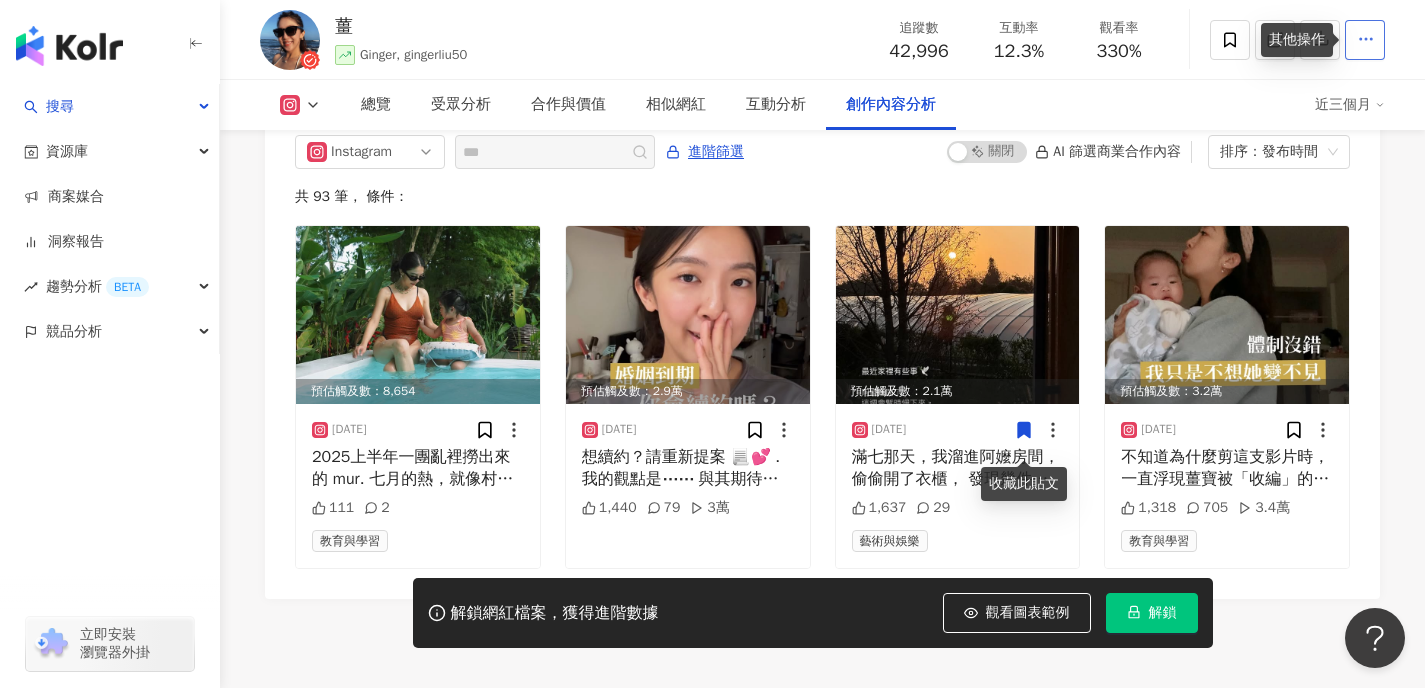 click 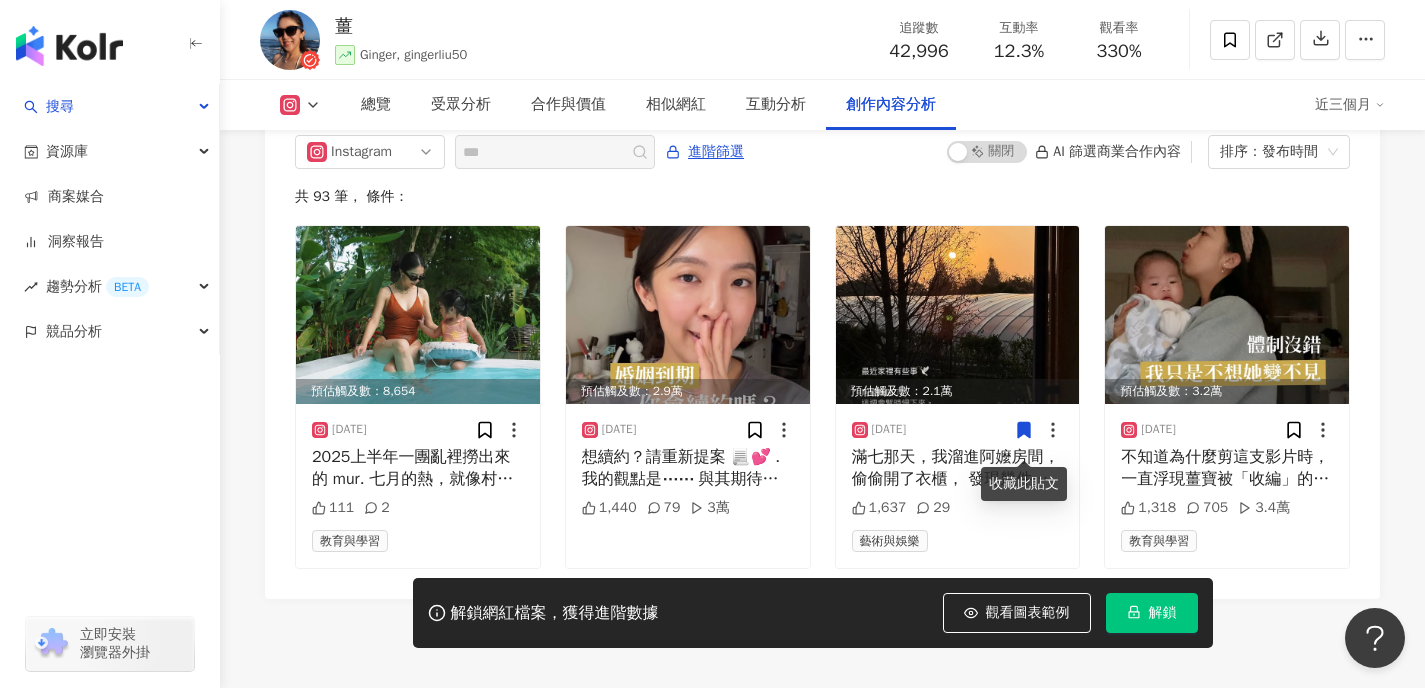 click on "總覽 受眾分析 合作與價值 相似網紅 互動分析 創作內容分析" at bounding box center (828, 105) 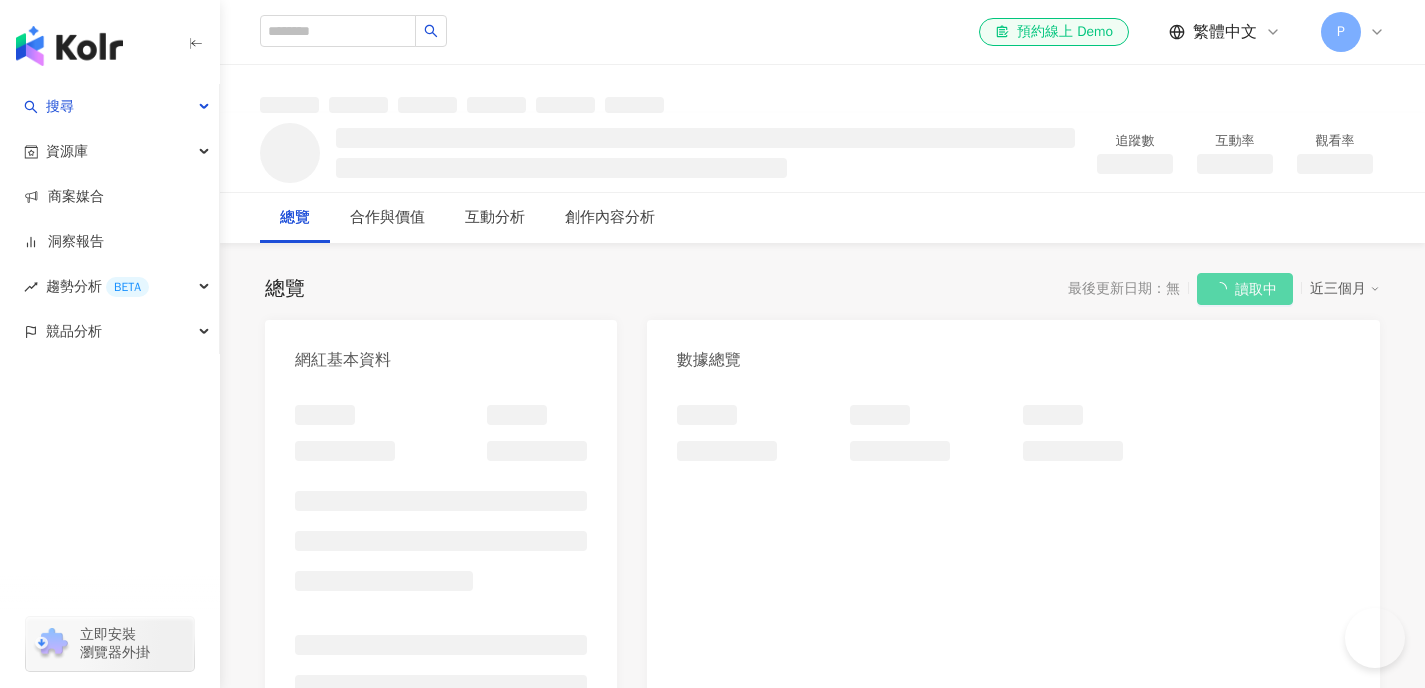 scroll, scrollTop: 0, scrollLeft: 0, axis: both 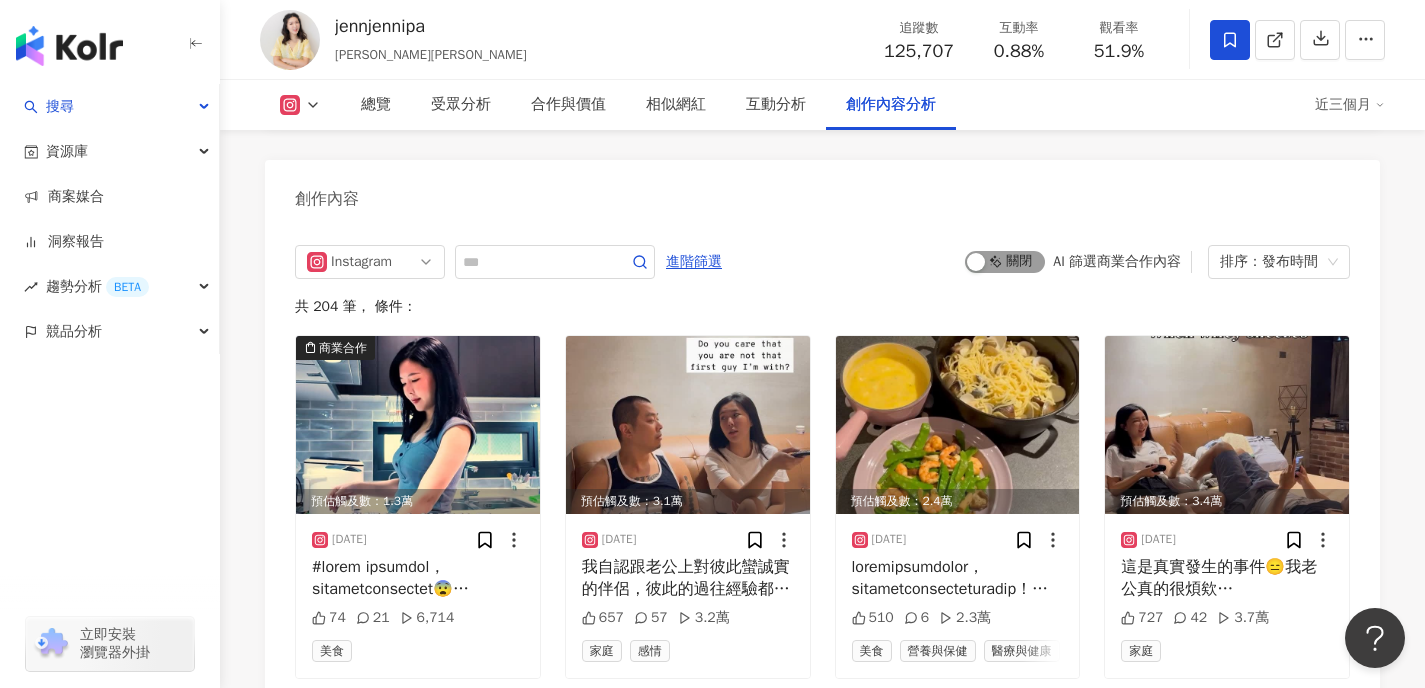 click at bounding box center [976, 262] 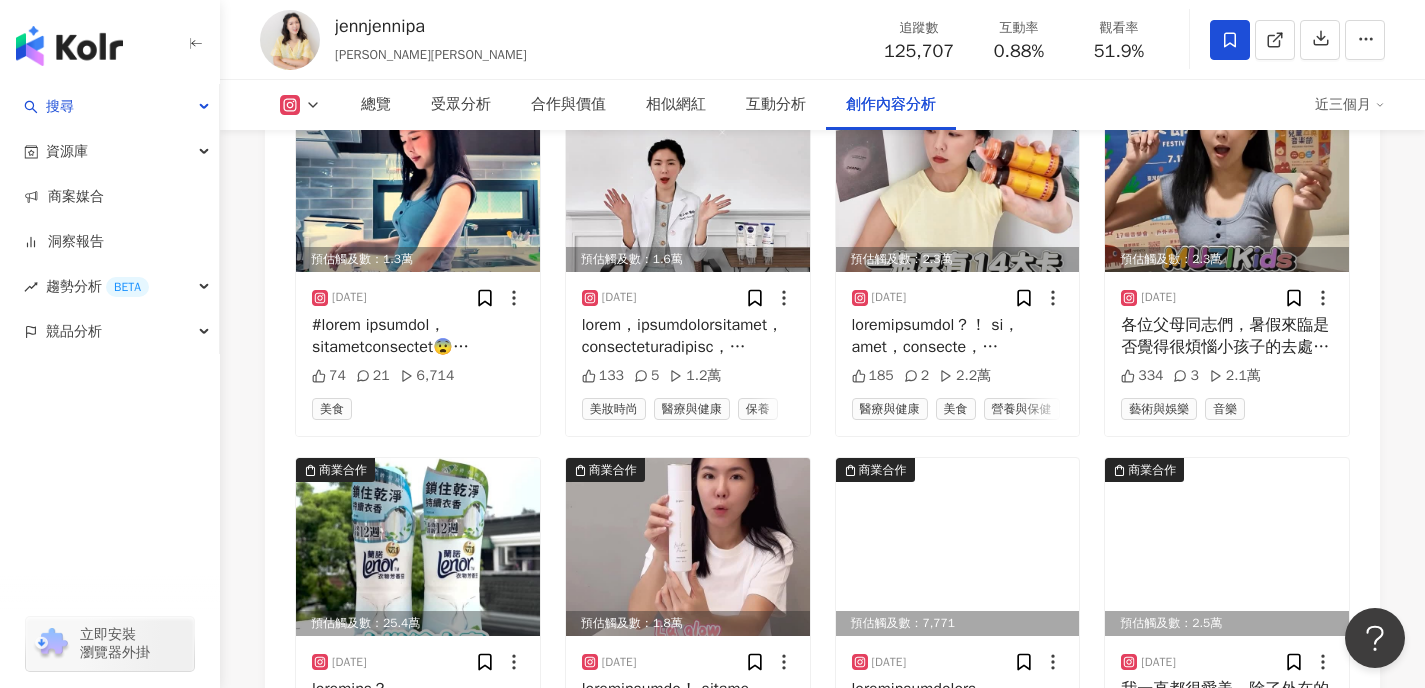 scroll, scrollTop: 6039, scrollLeft: 0, axis: vertical 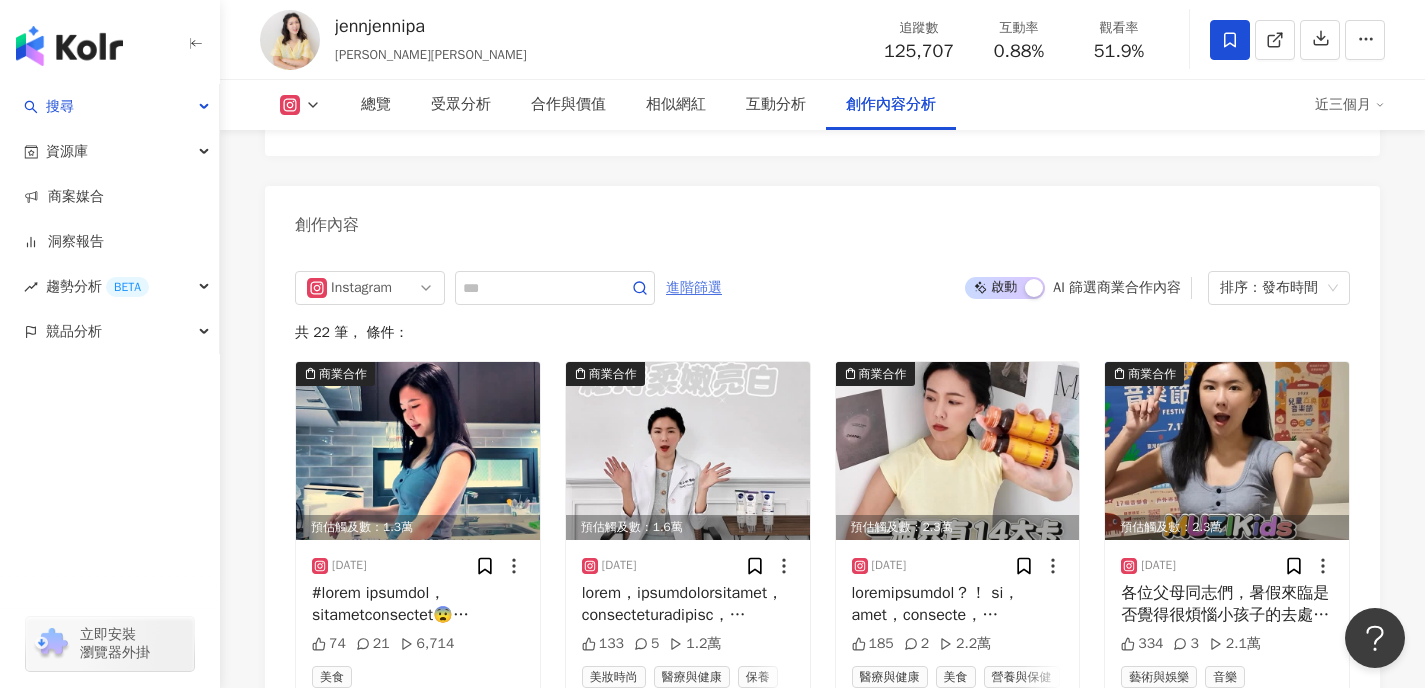 click on "進階篩選" at bounding box center [694, 288] 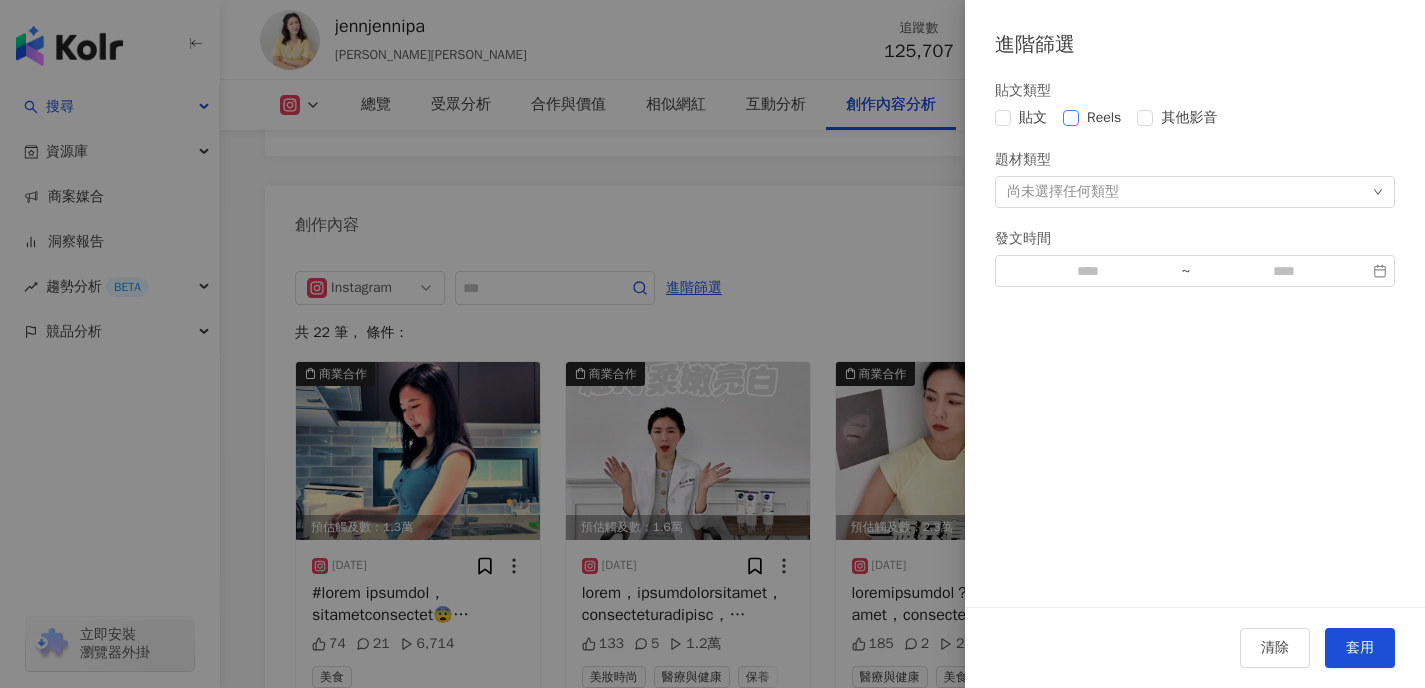 click on "Reels" at bounding box center [1104, 118] 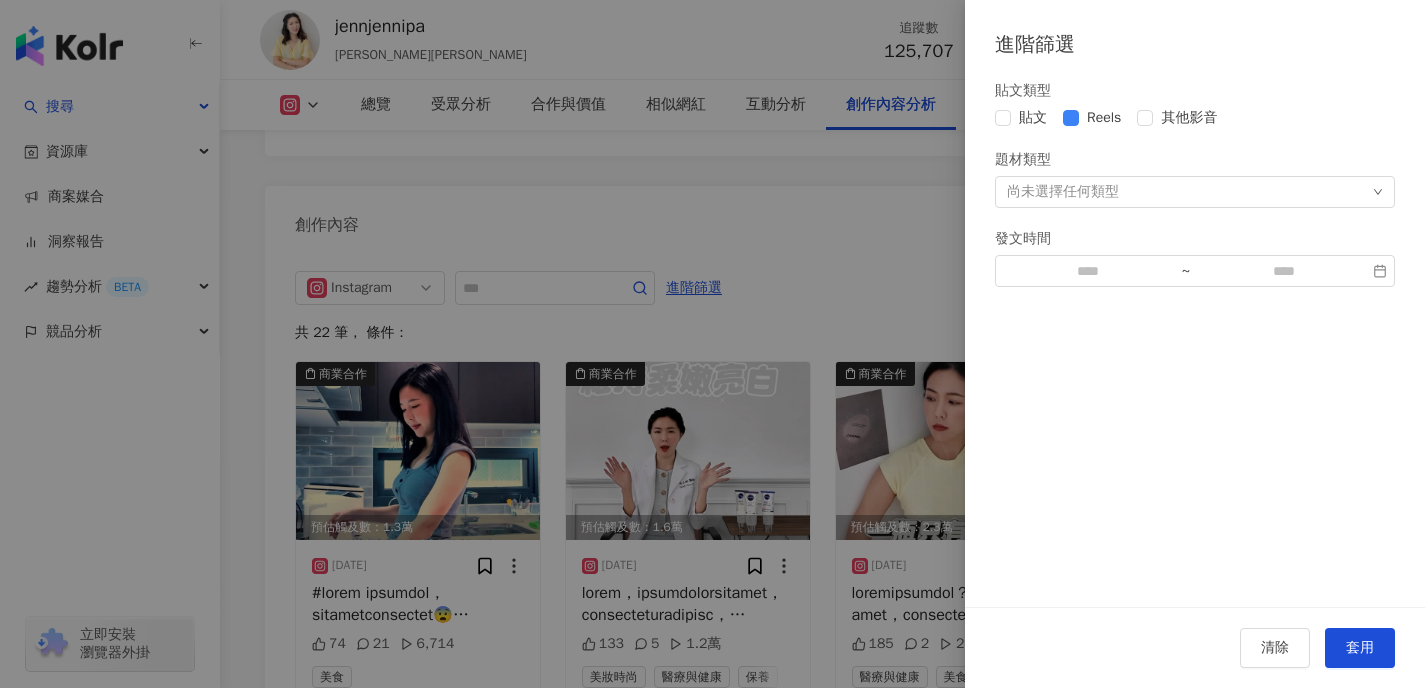 click on "尚未選擇任何類型" at bounding box center (1195, 192) 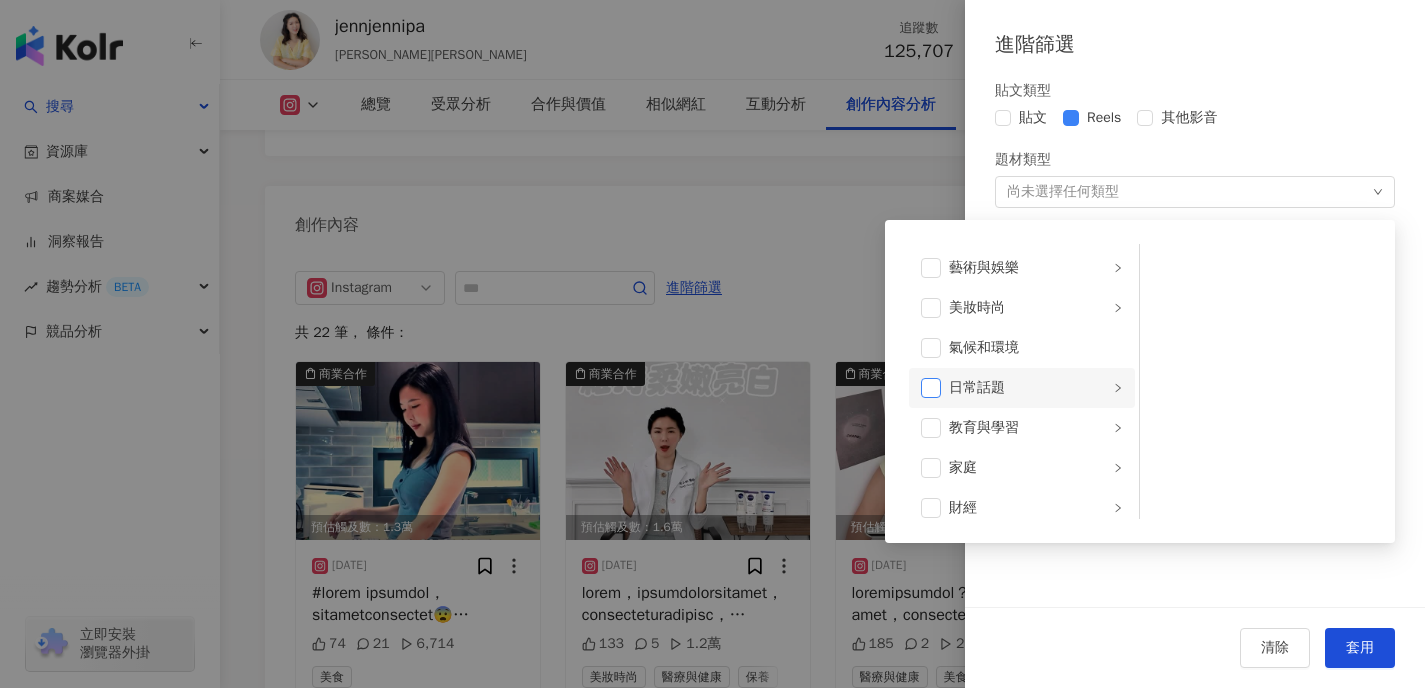 click at bounding box center (931, 388) 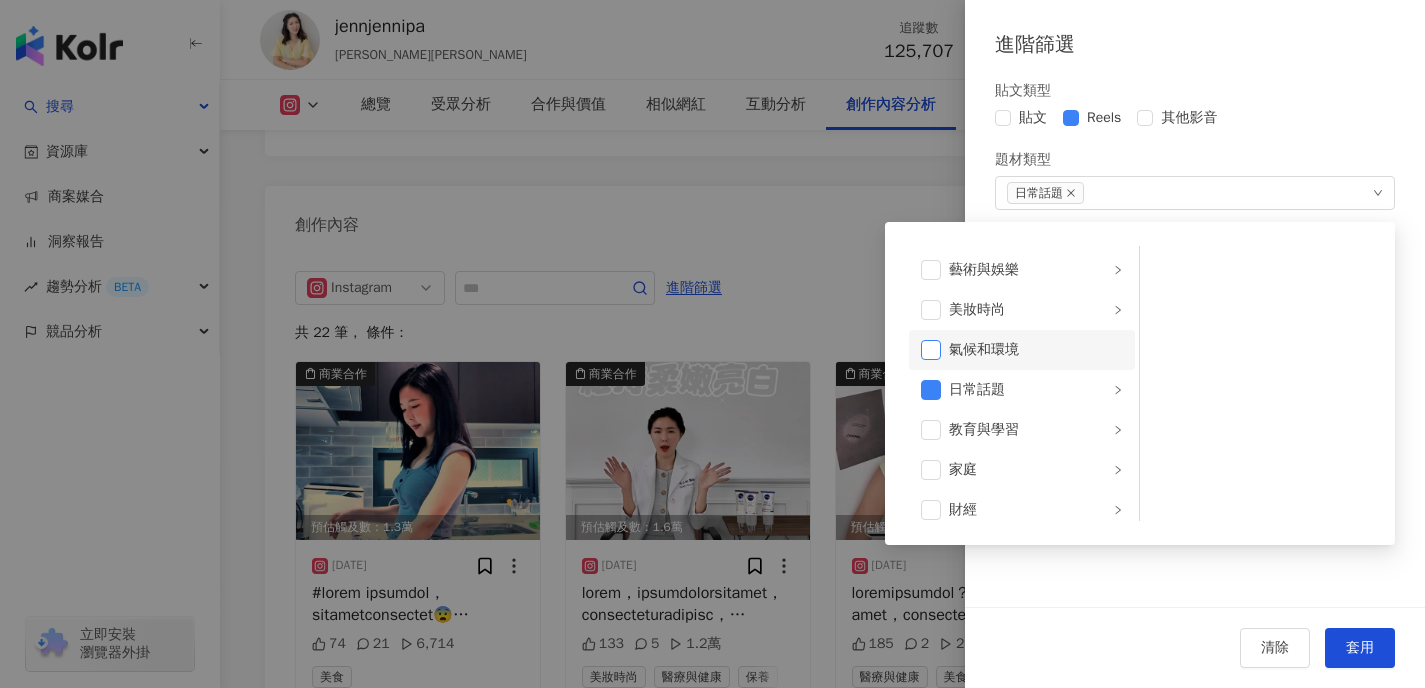 click at bounding box center [931, 350] 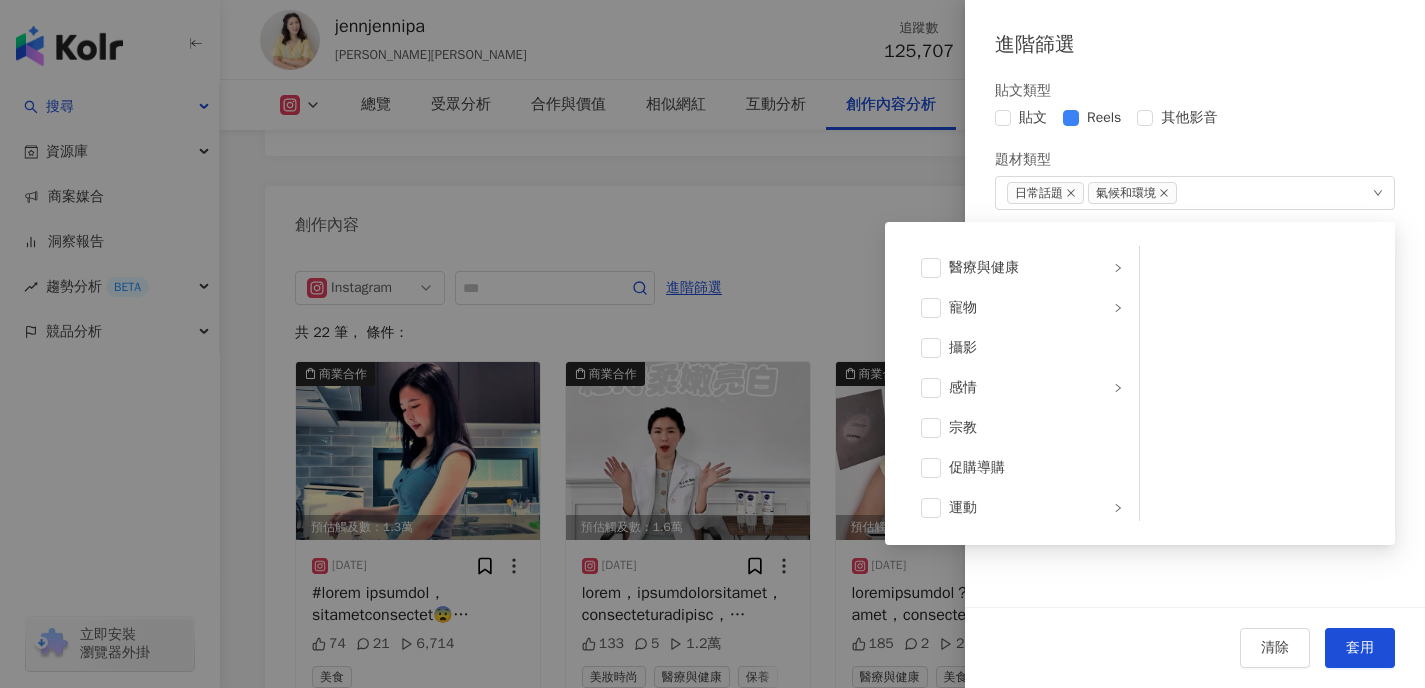 scroll, scrollTop: 527, scrollLeft: 0, axis: vertical 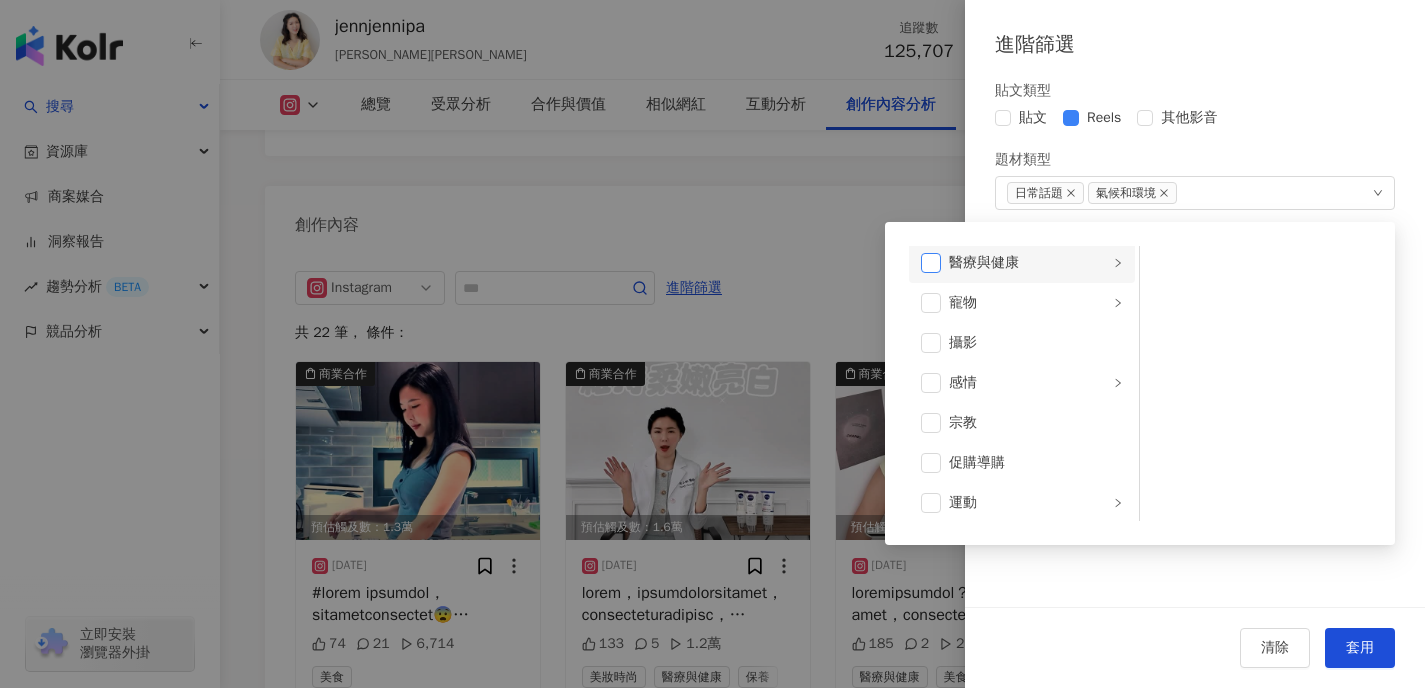 click at bounding box center [931, 263] 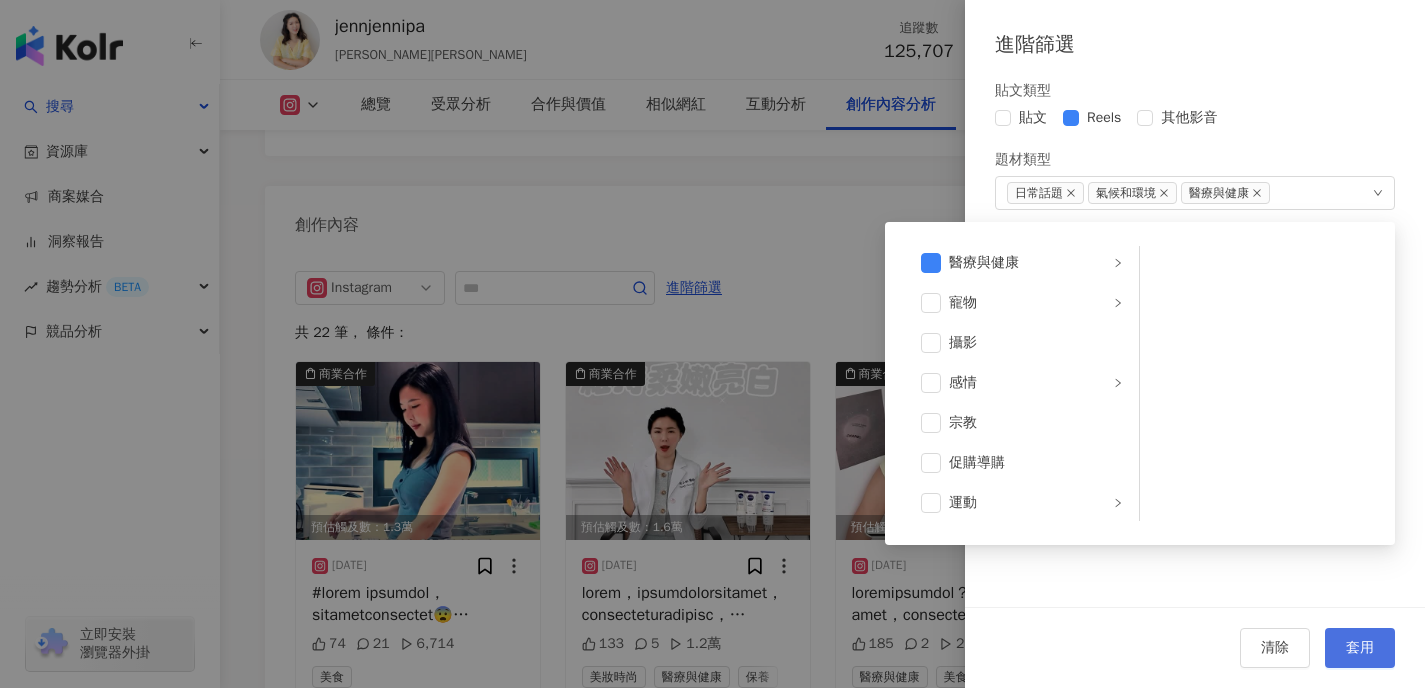 click on "套用" at bounding box center [1360, 648] 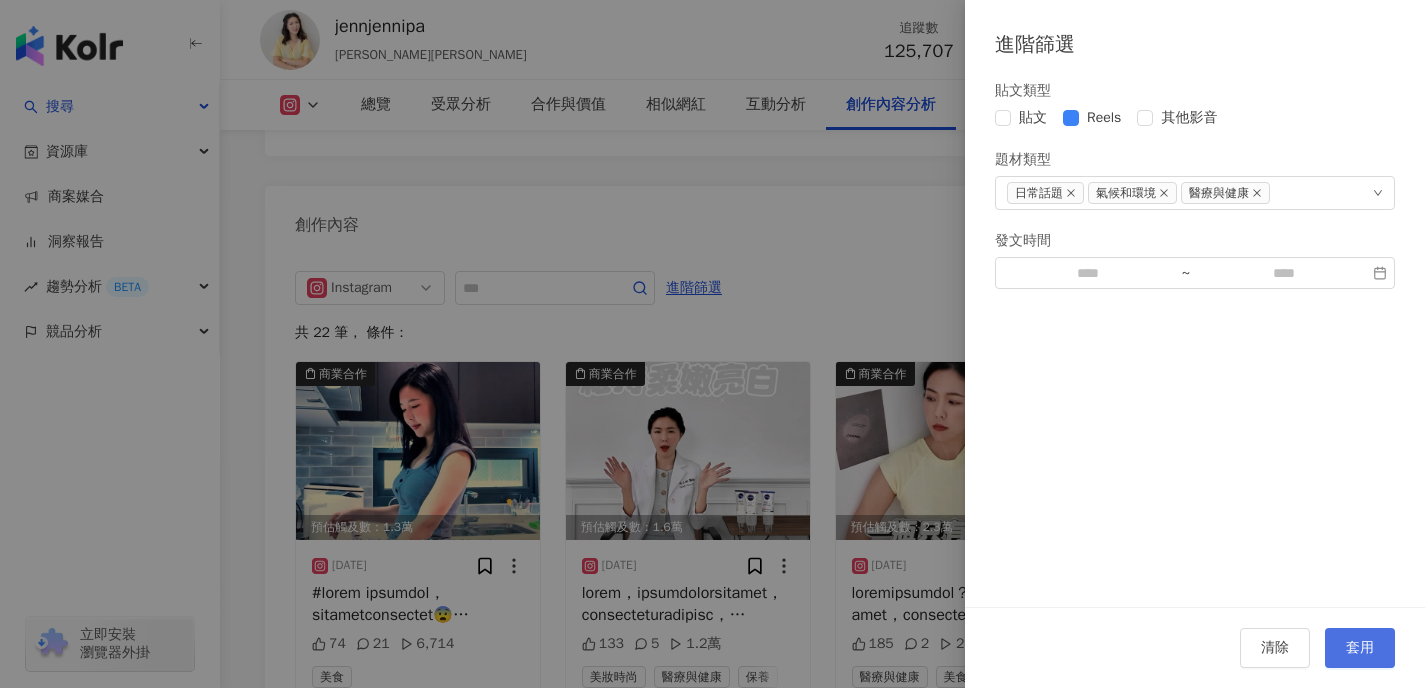 click on "套用" at bounding box center (1360, 648) 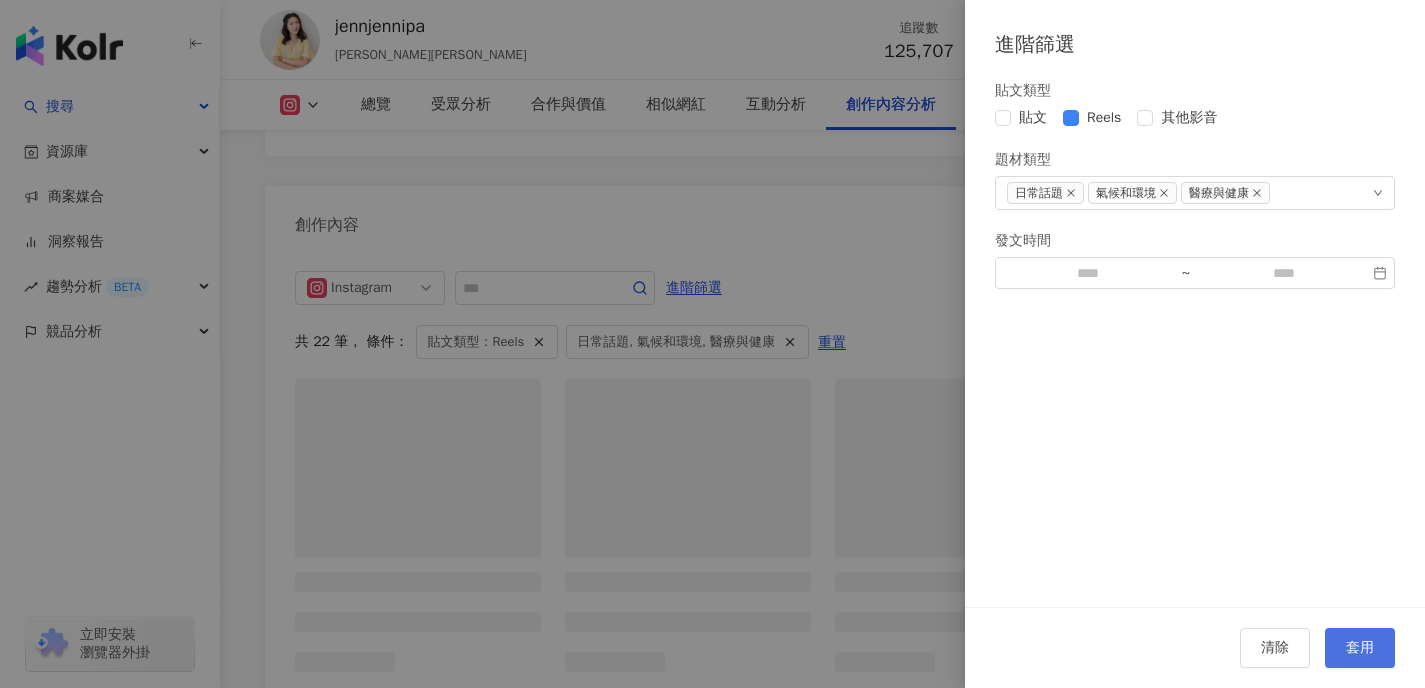 scroll, scrollTop: 6065, scrollLeft: 0, axis: vertical 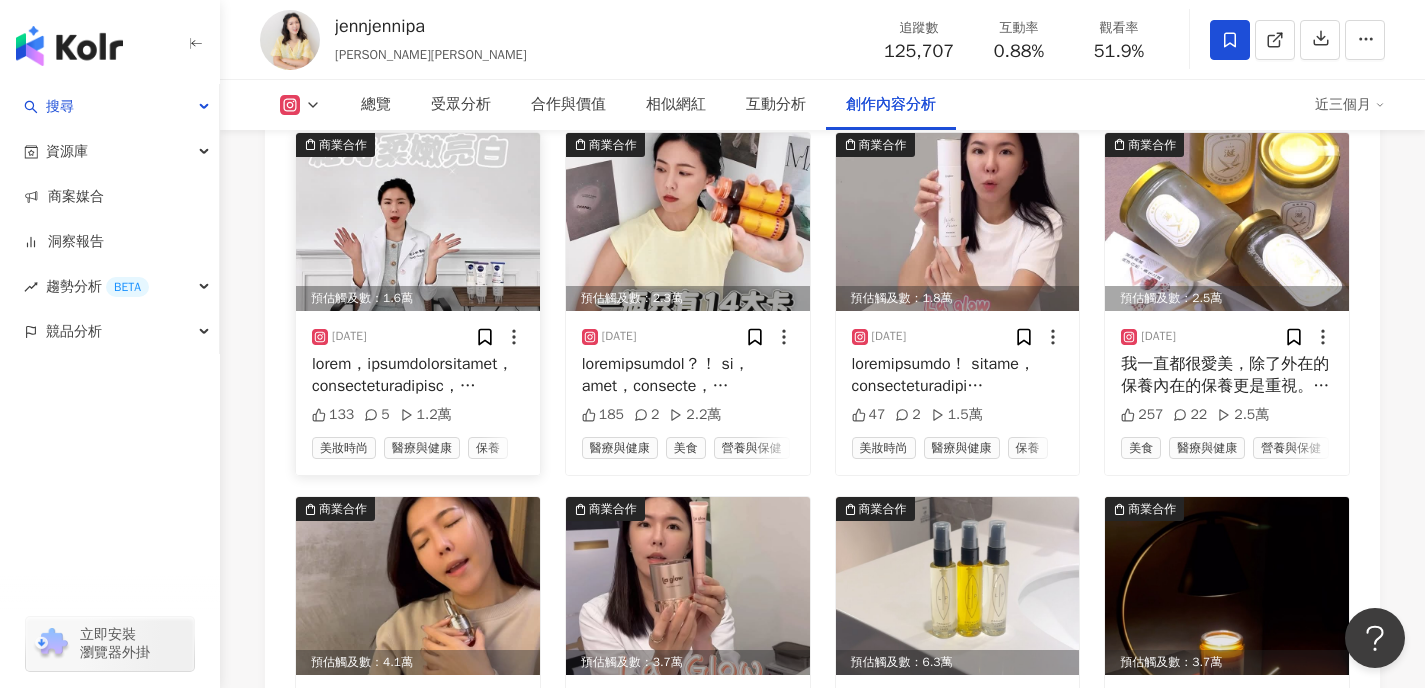 click at bounding box center (418, 222) 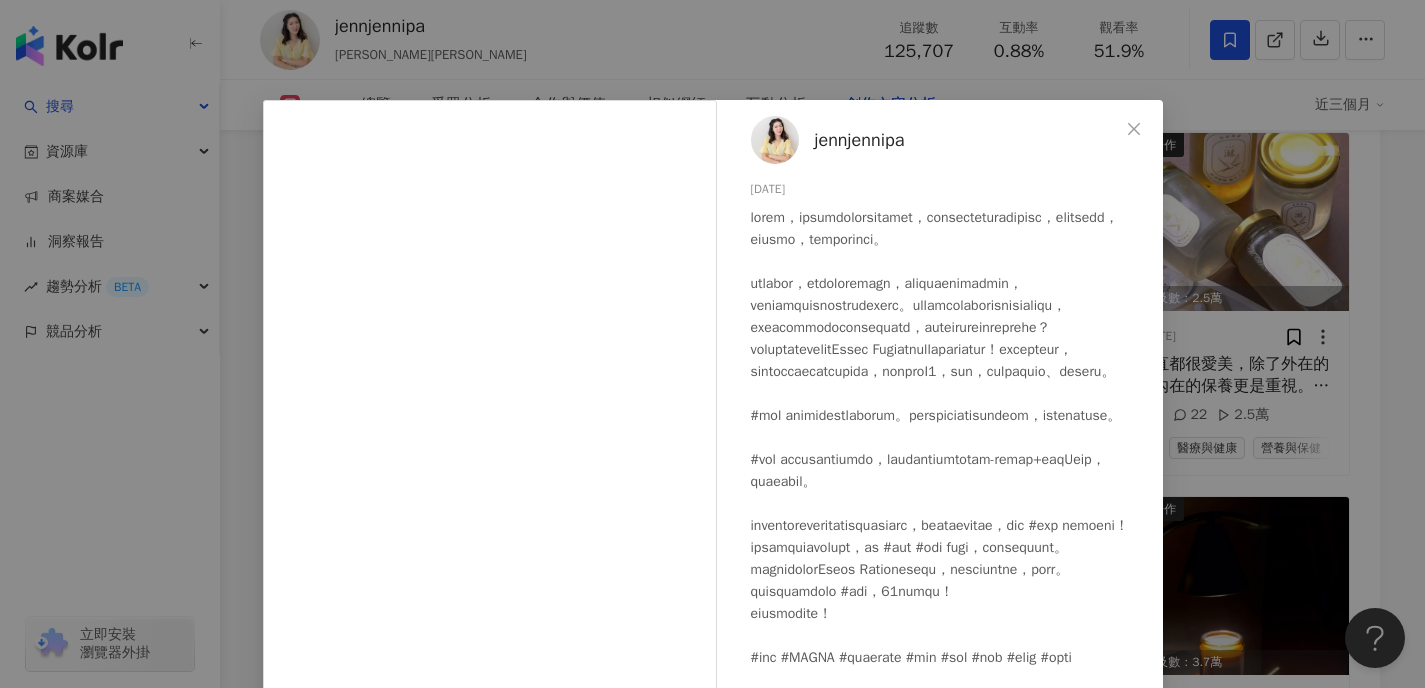 scroll, scrollTop: 169, scrollLeft: 0, axis: vertical 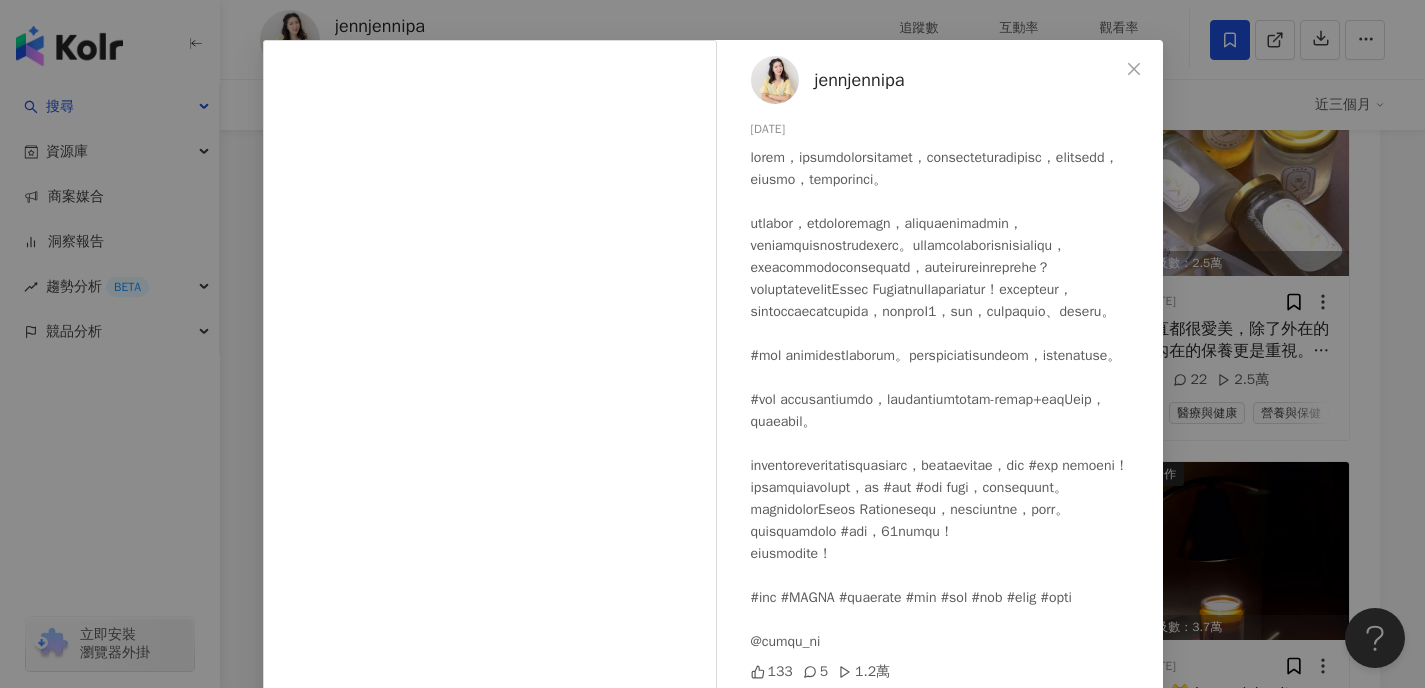 click on "jennjennipa 2025/7/9 133 5 1.2萬 查看原始貼文" at bounding box center [712, 344] 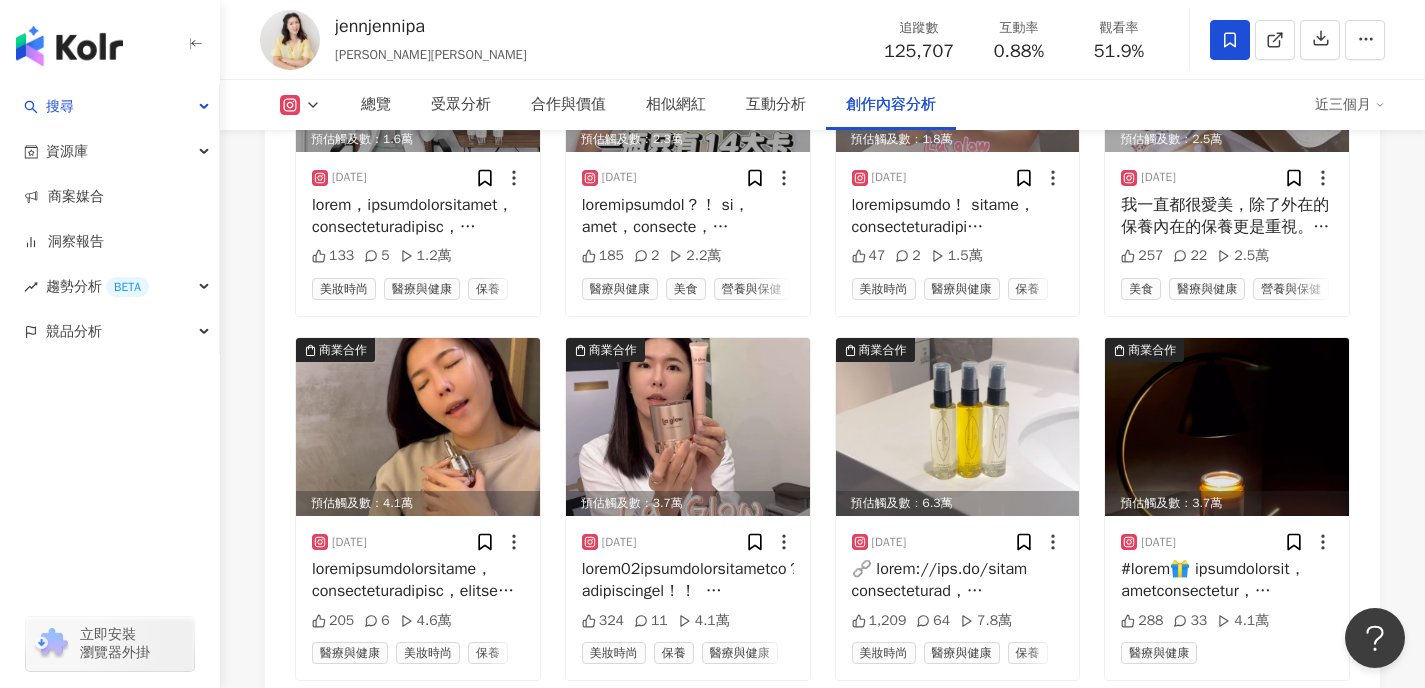 scroll, scrollTop: 6439, scrollLeft: 0, axis: vertical 